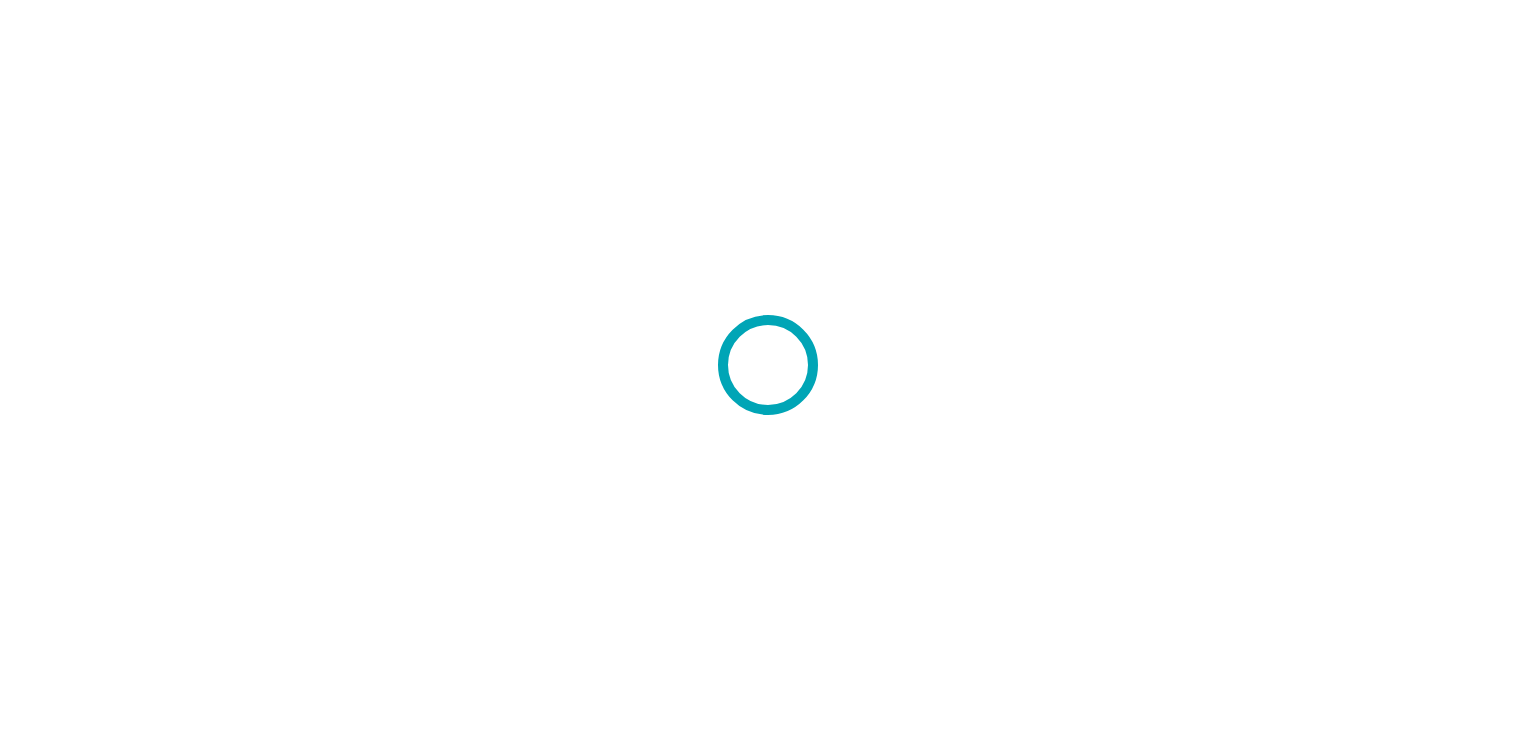 scroll, scrollTop: 0, scrollLeft: 0, axis: both 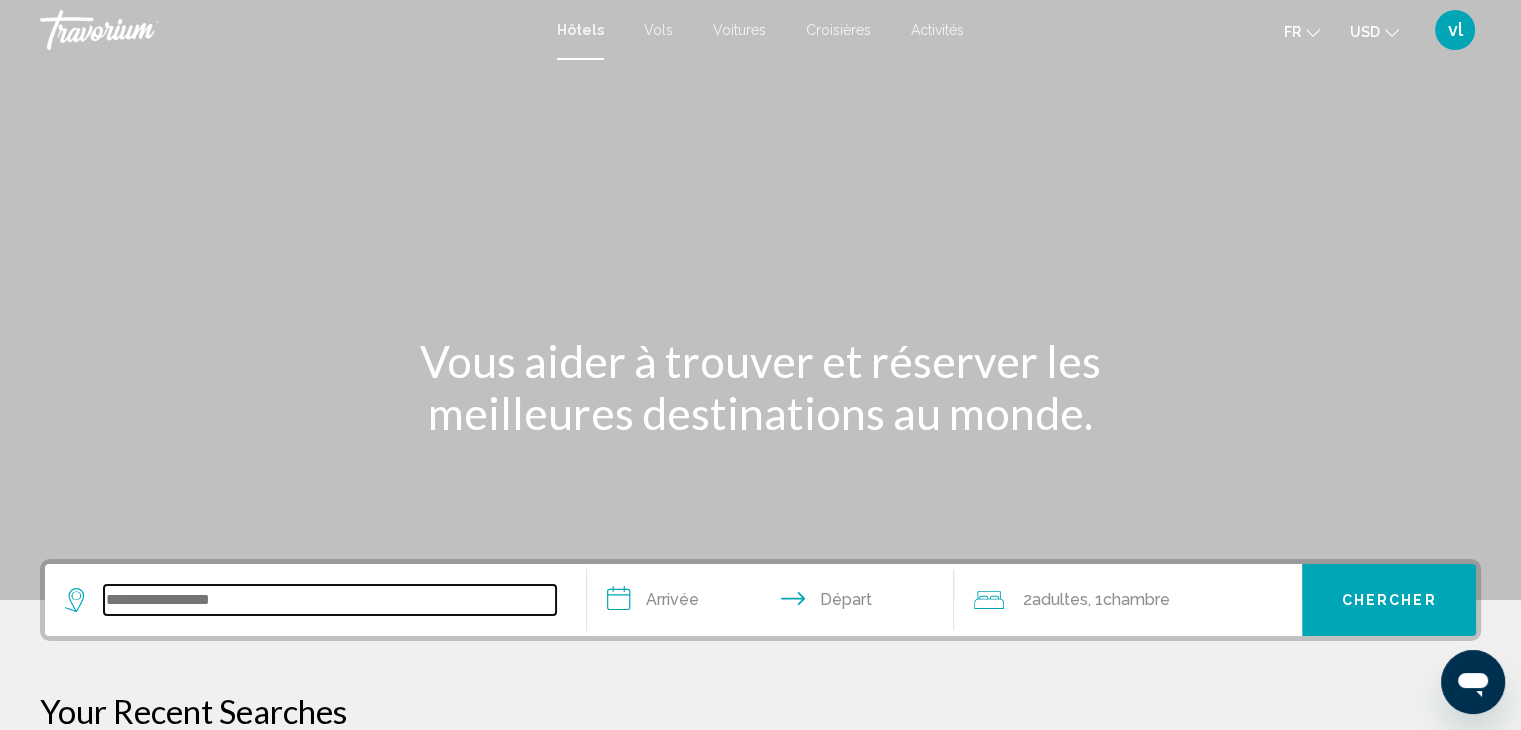 click at bounding box center (330, 600) 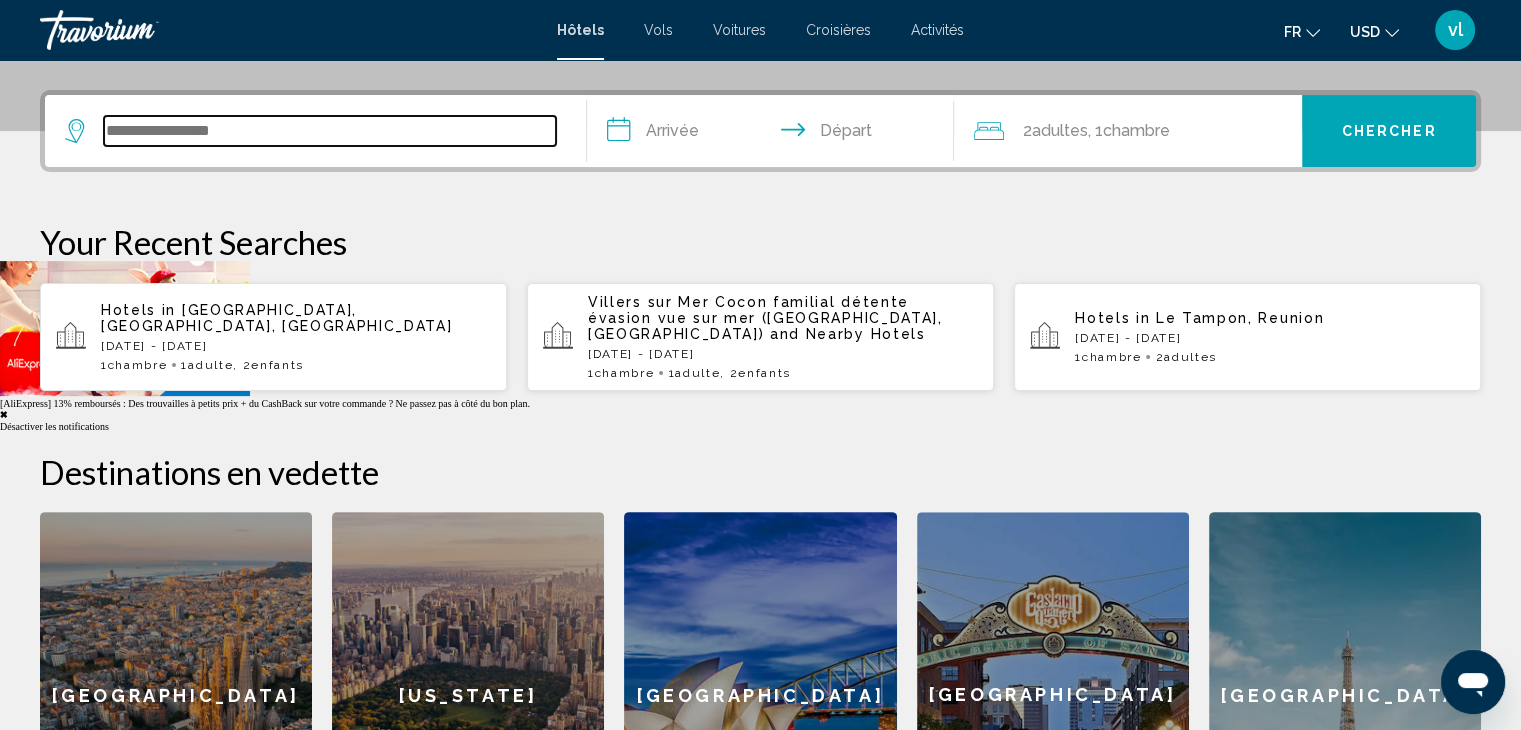 scroll, scrollTop: 493, scrollLeft: 0, axis: vertical 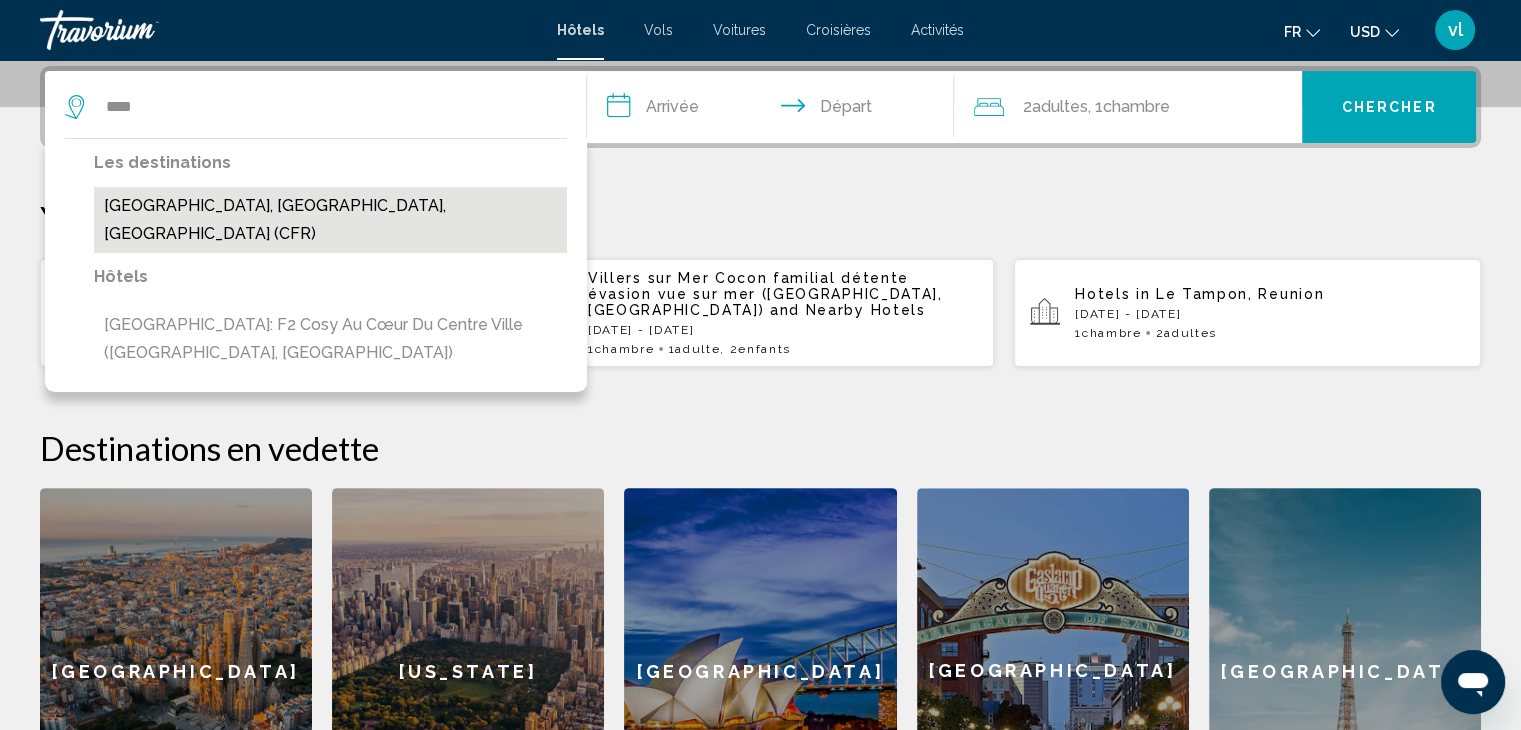 click on "[GEOGRAPHIC_DATA], [GEOGRAPHIC_DATA], [GEOGRAPHIC_DATA] (CFR)" at bounding box center (330, 220) 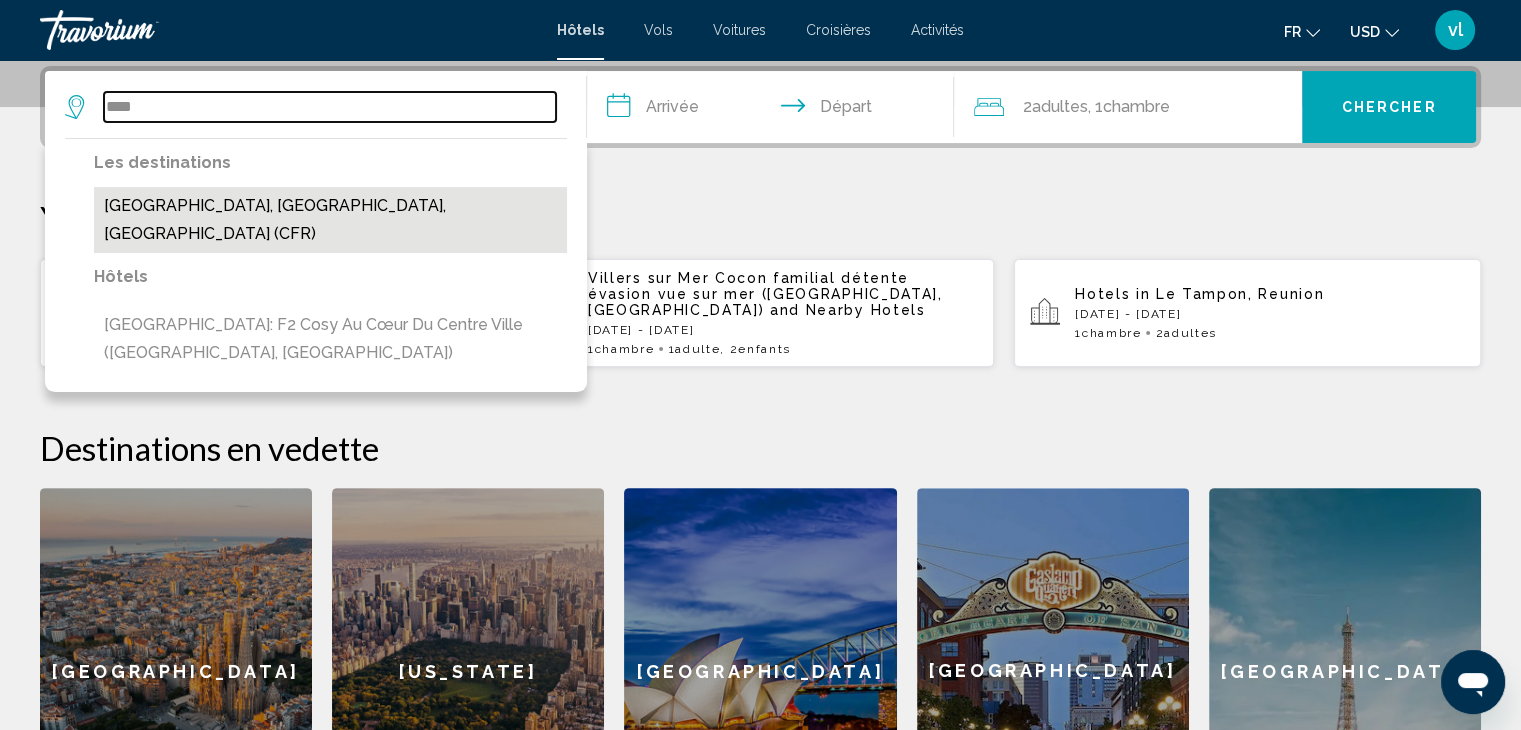 type on "**********" 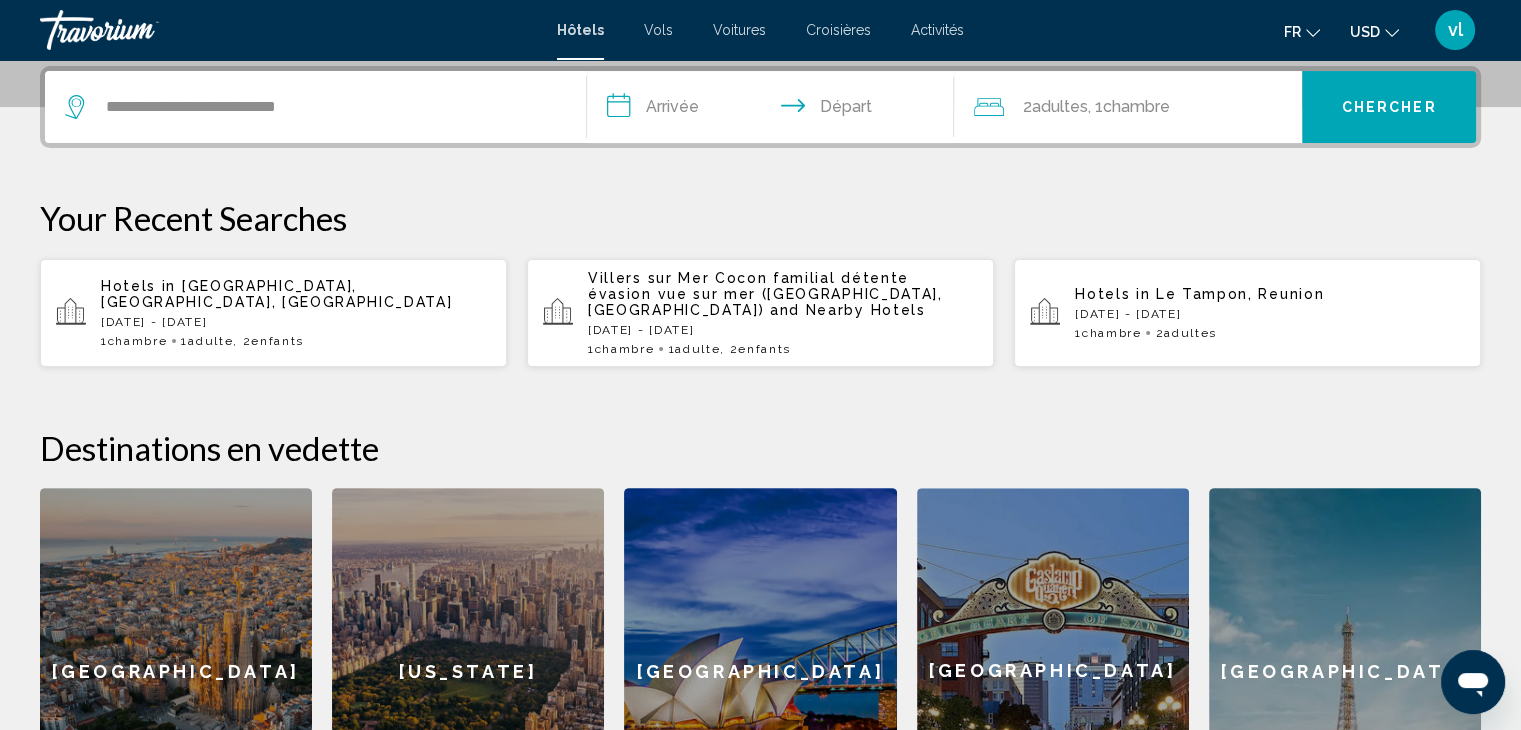 click on "**********" at bounding box center [775, 110] 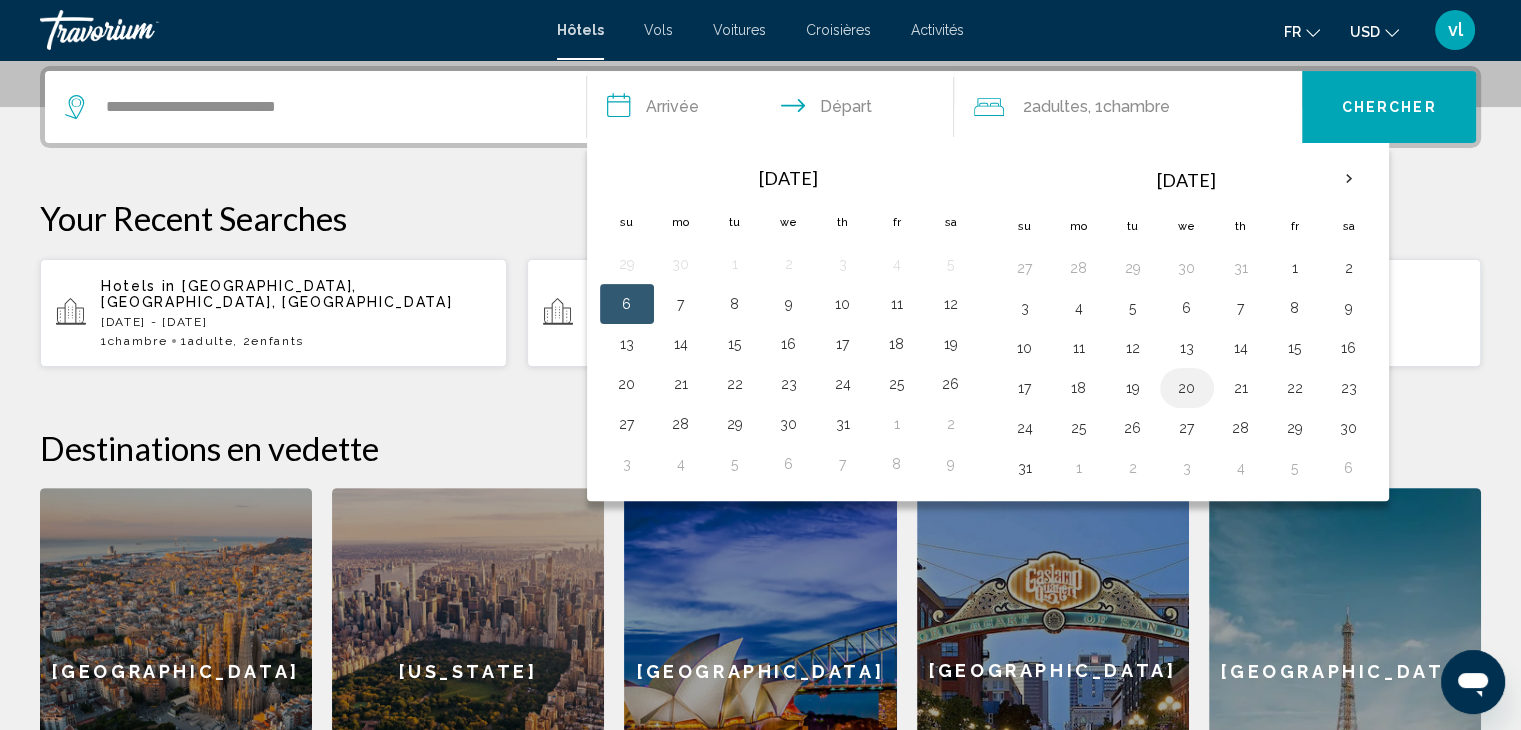 click on "20" at bounding box center [1187, 388] 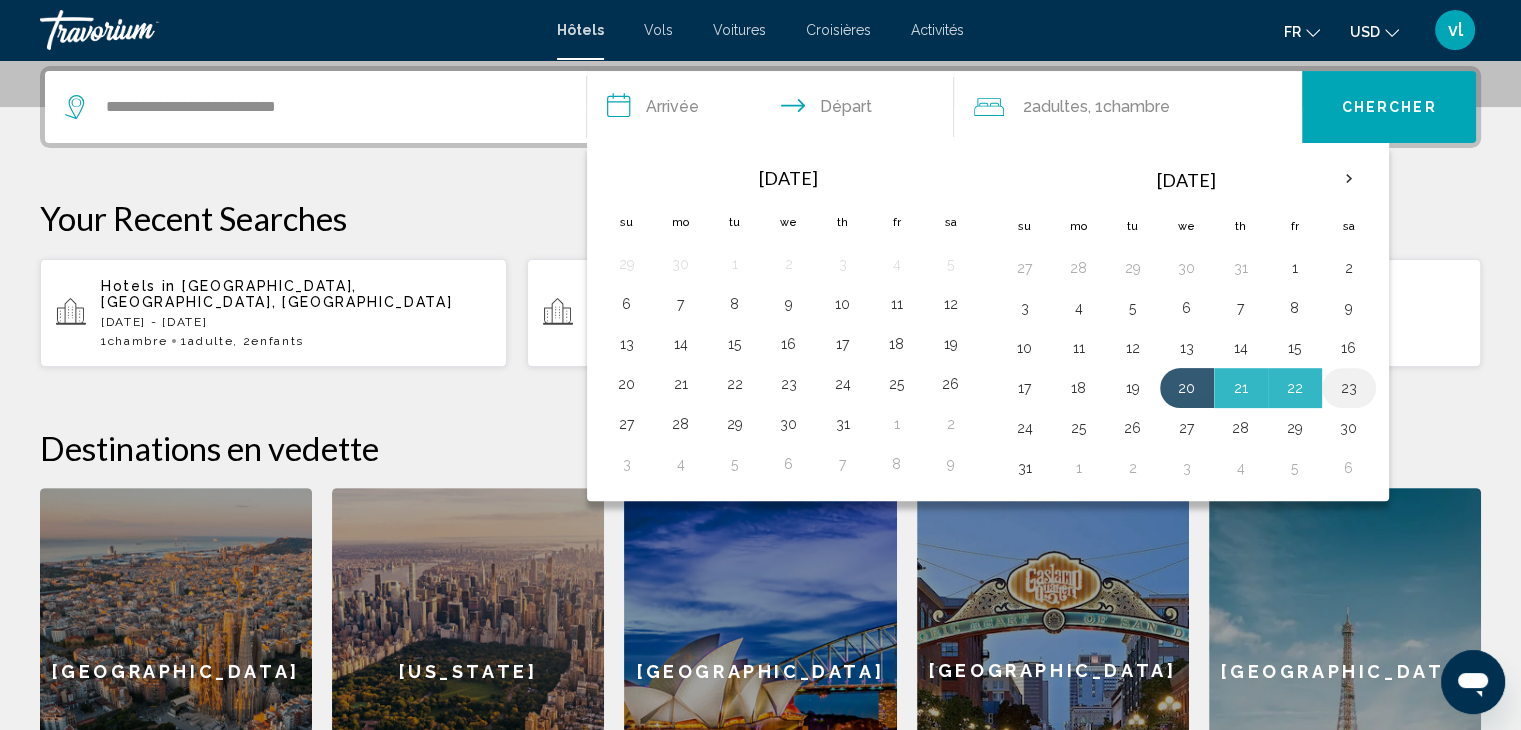 click on "23" at bounding box center [1349, 388] 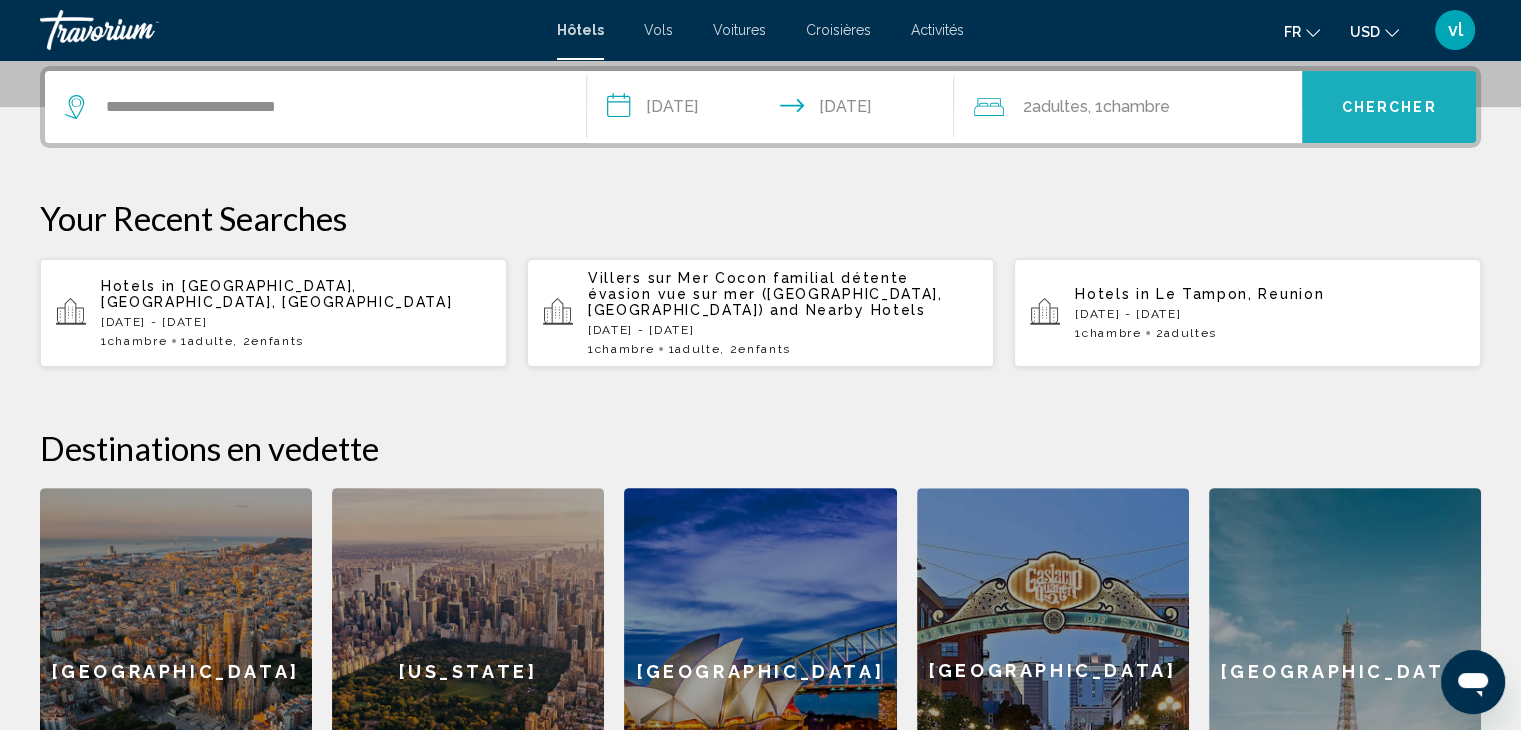 click on "Chercher" at bounding box center (1389, 107) 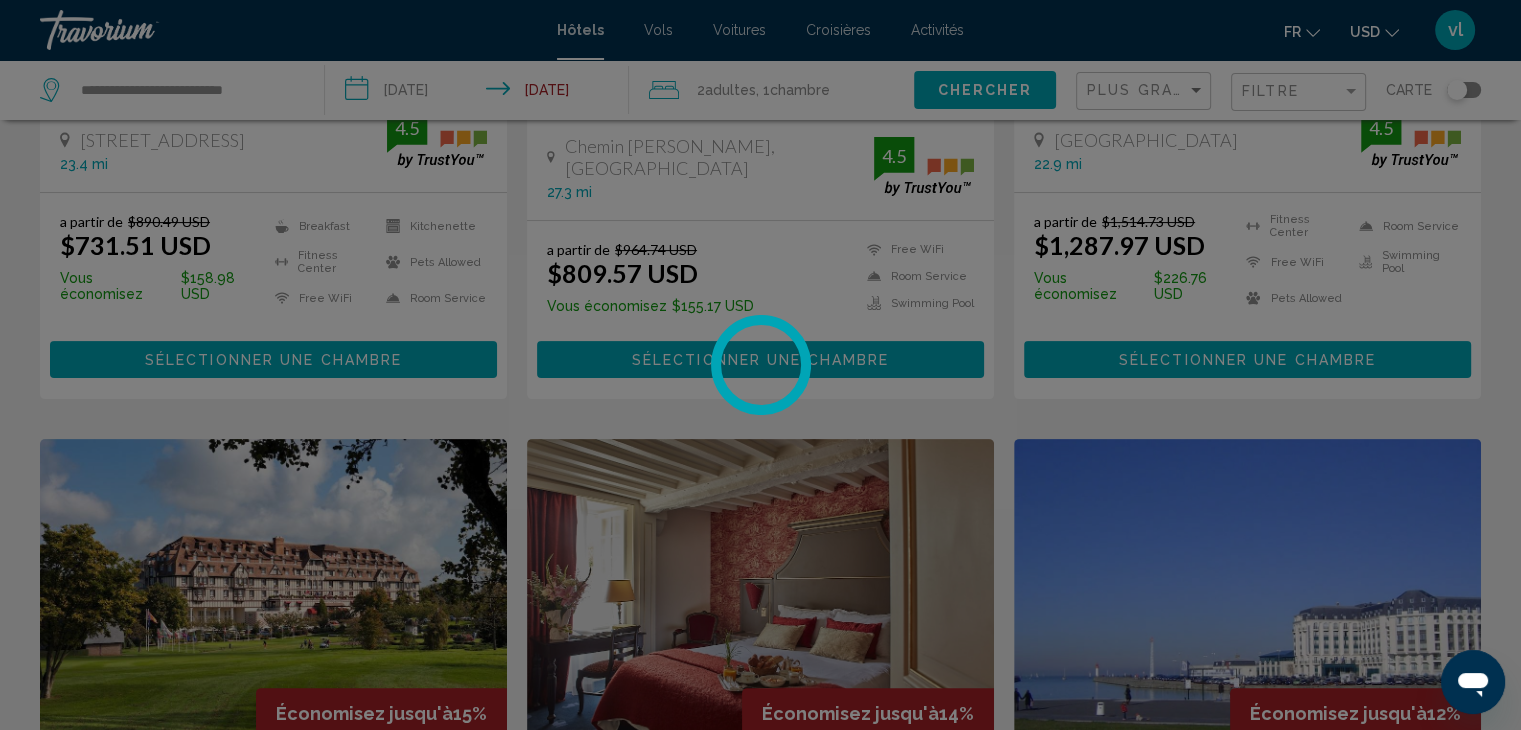 scroll, scrollTop: 0, scrollLeft: 0, axis: both 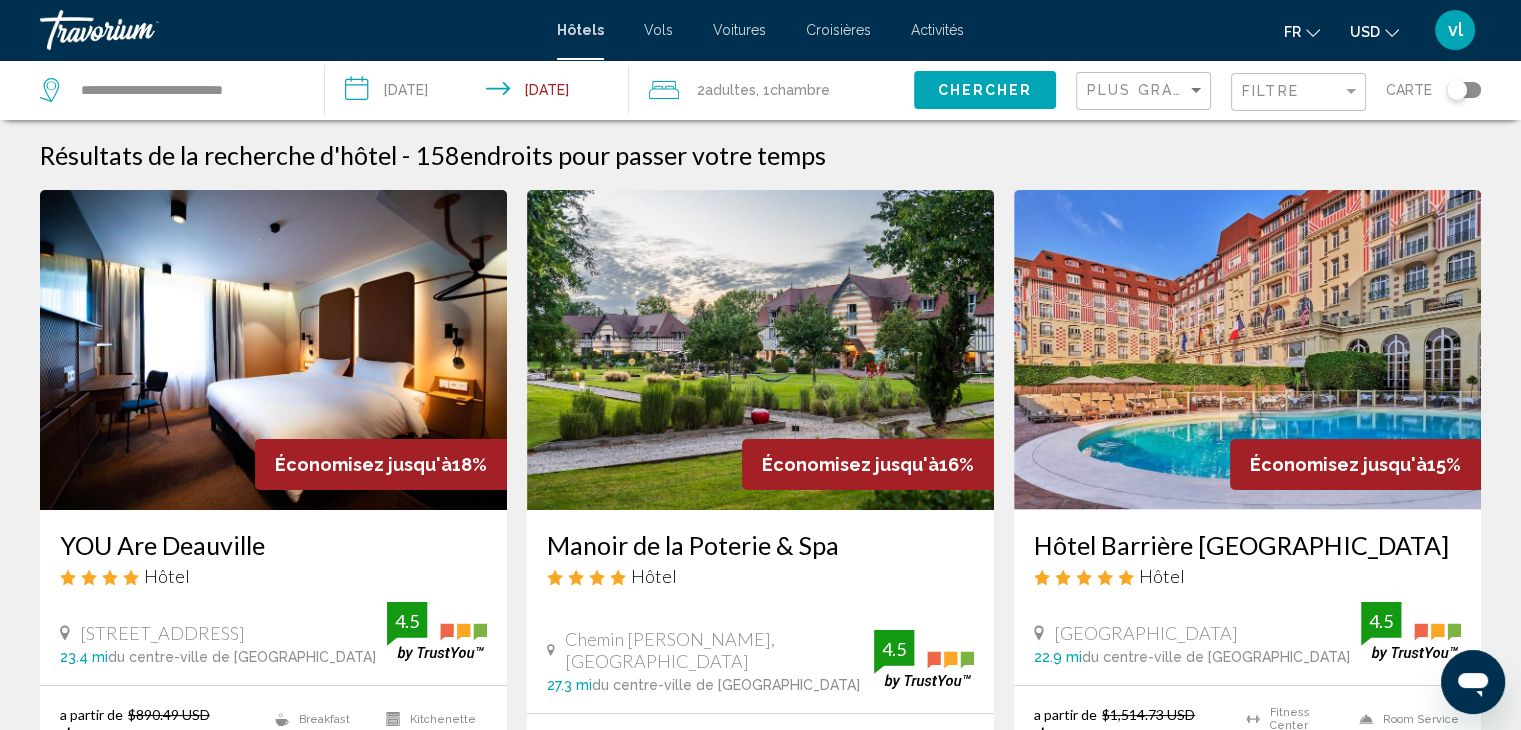click on "Plus grandes économies" 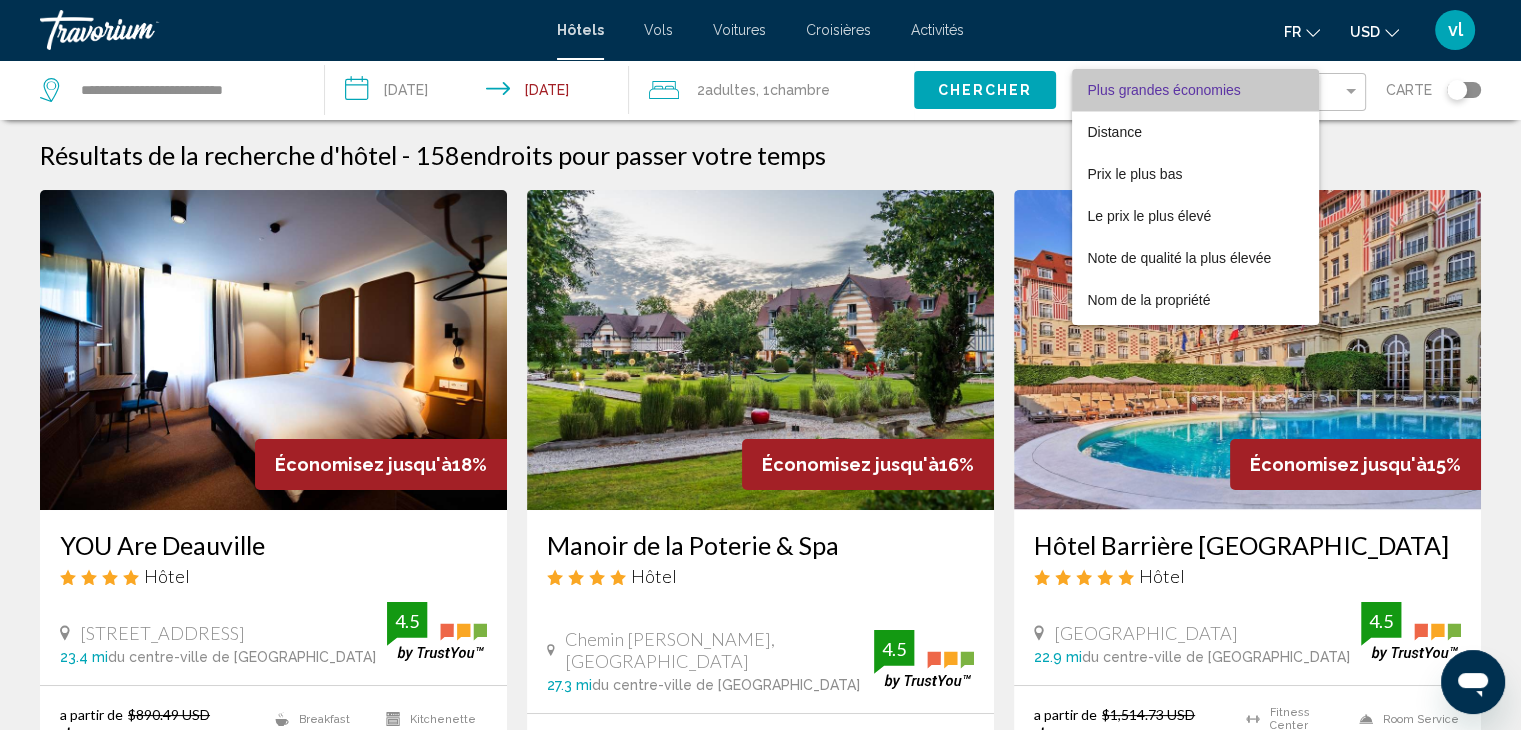 click on "Plus grandes économies" at bounding box center [1196, 90] 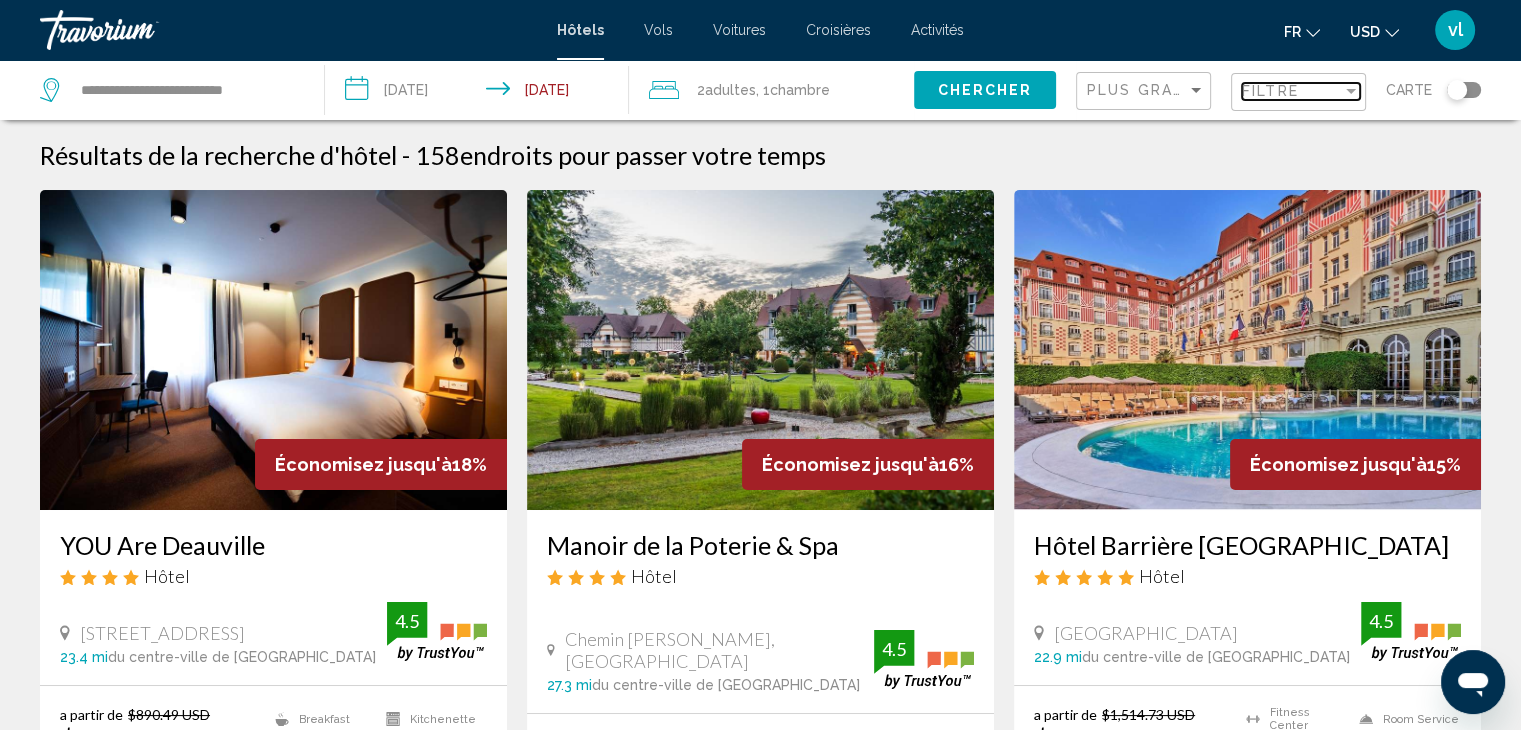 click on "Filtre" at bounding box center (1270, 91) 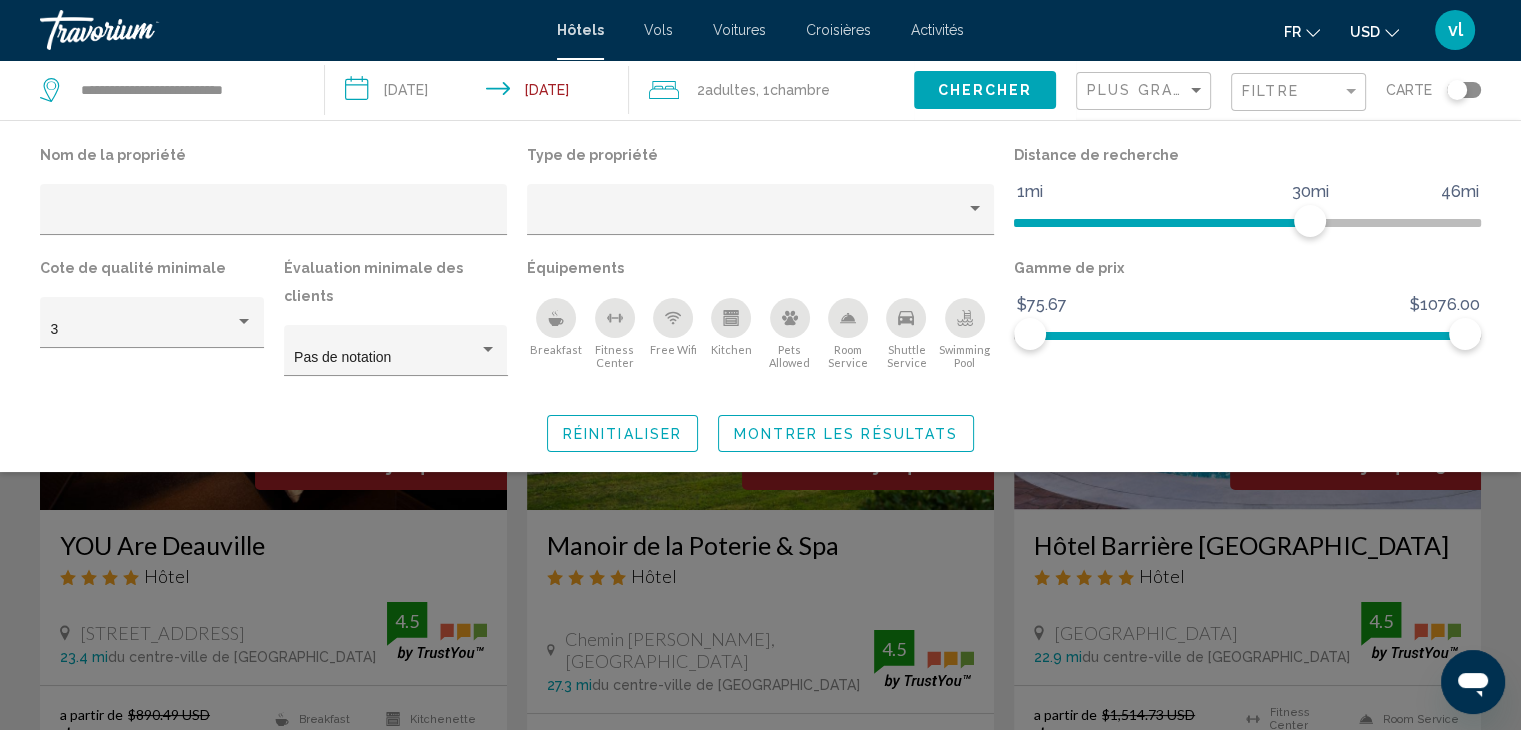 click 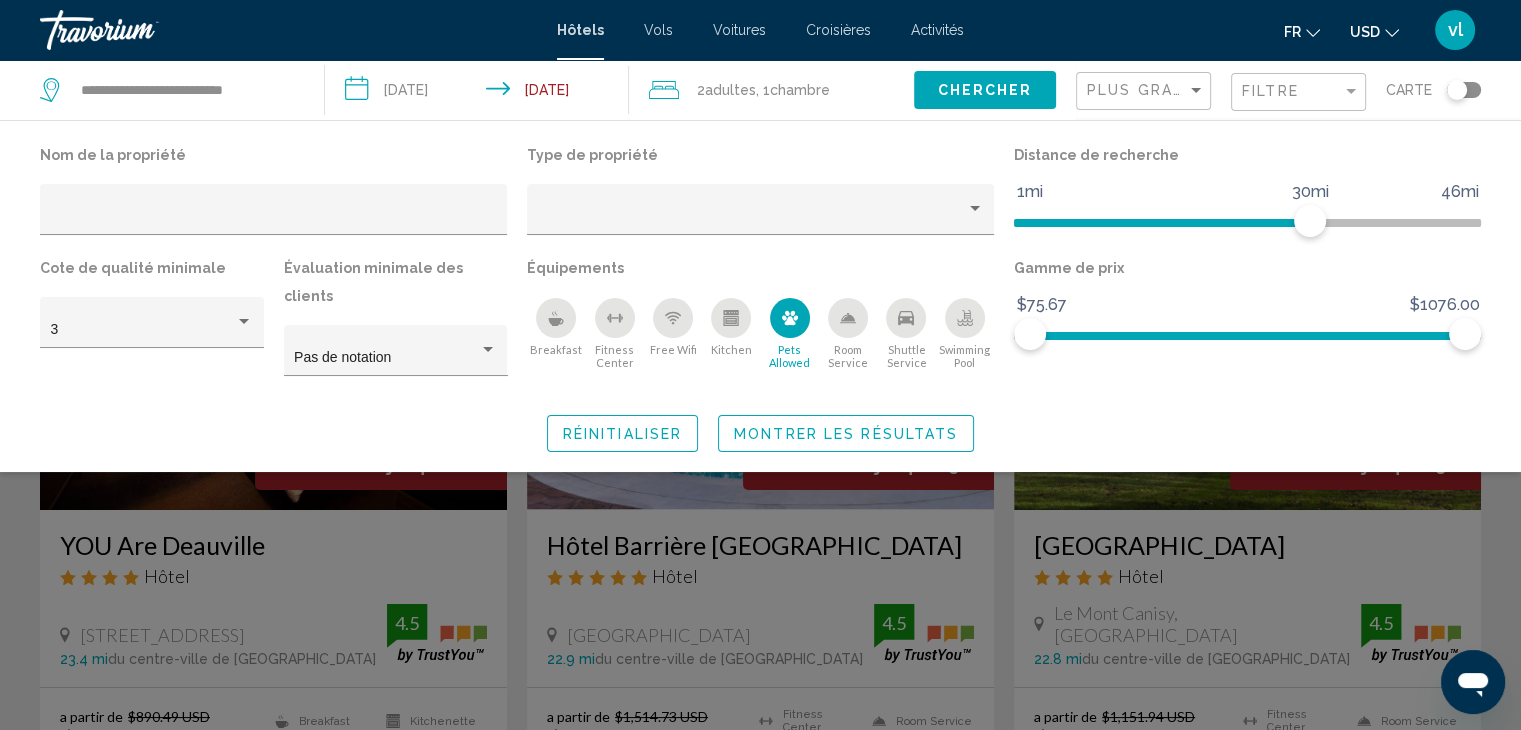 drag, startPoint x: 720, startPoint y: 333, endPoint x: 940, endPoint y: 325, distance: 220.1454 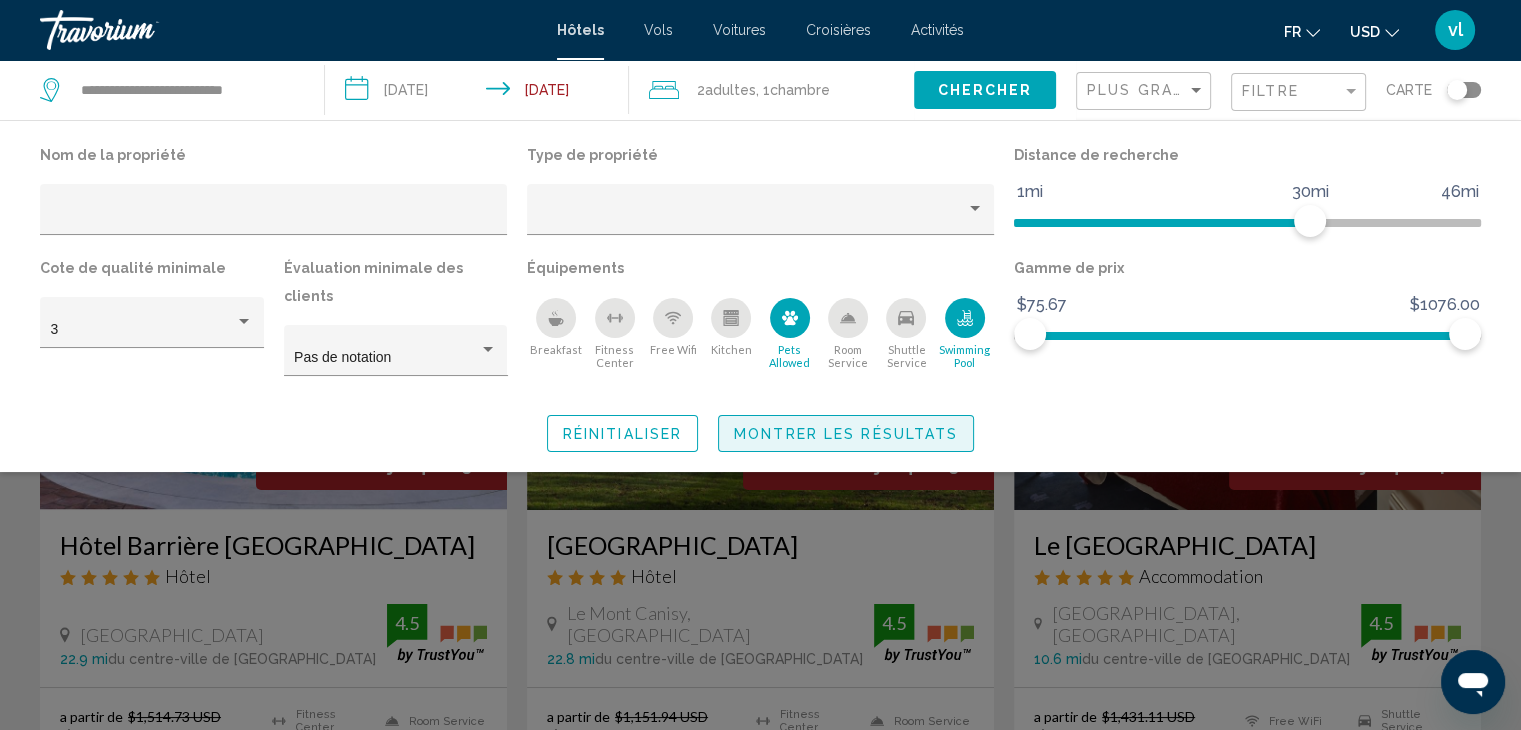 click on "Montrer les résultats" 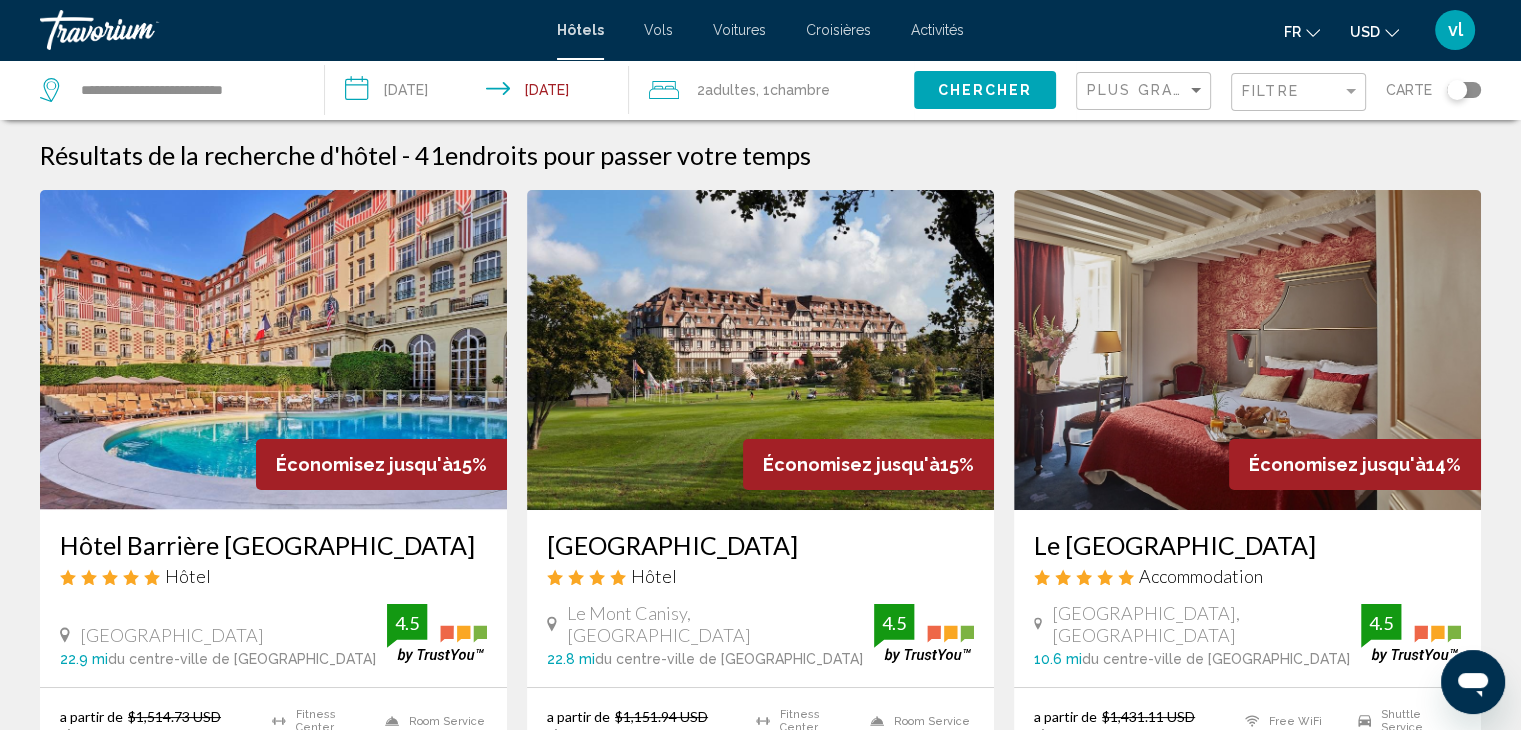 click on "Carte" 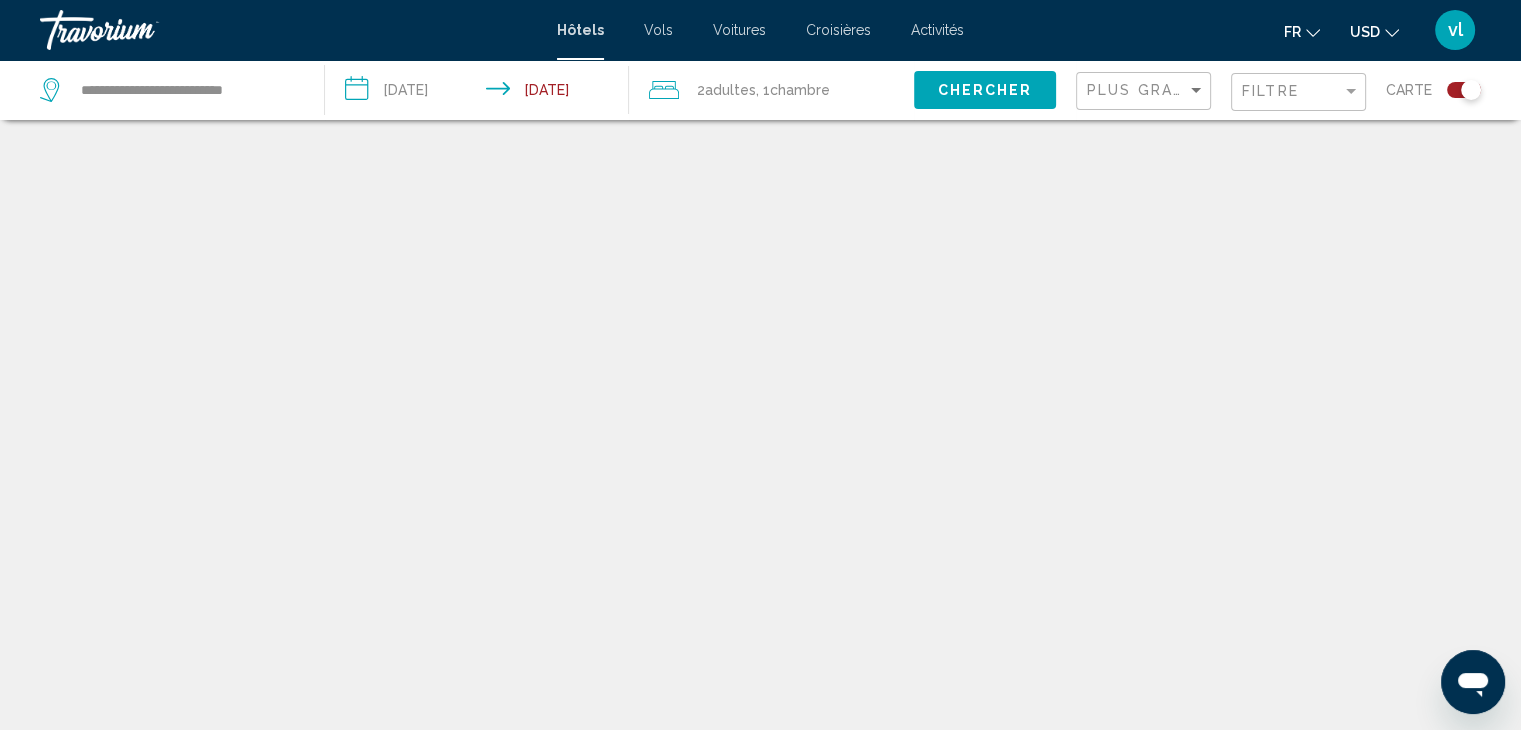 scroll, scrollTop: 120, scrollLeft: 0, axis: vertical 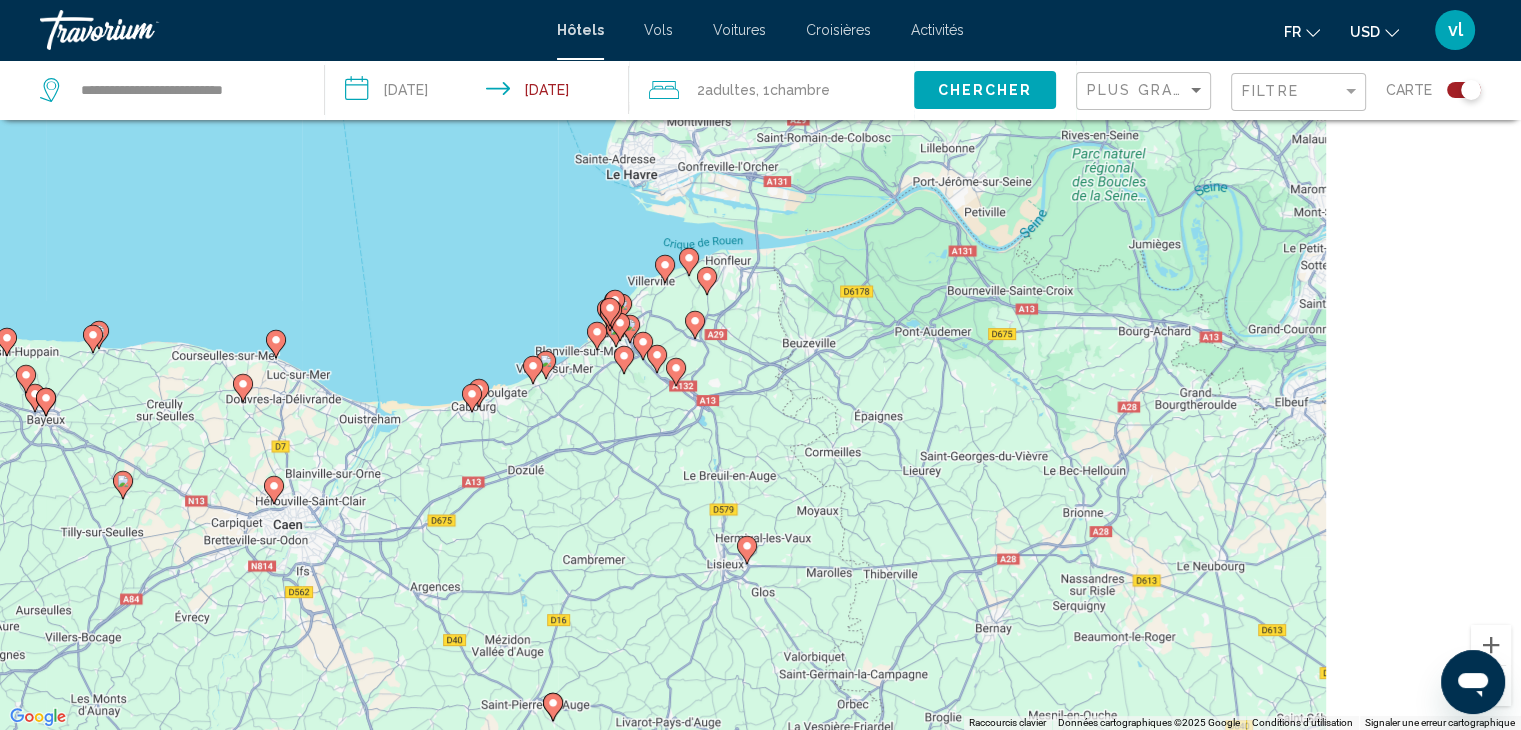 drag, startPoint x: 1132, startPoint y: 325, endPoint x: 676, endPoint y: 514, distance: 493.61624 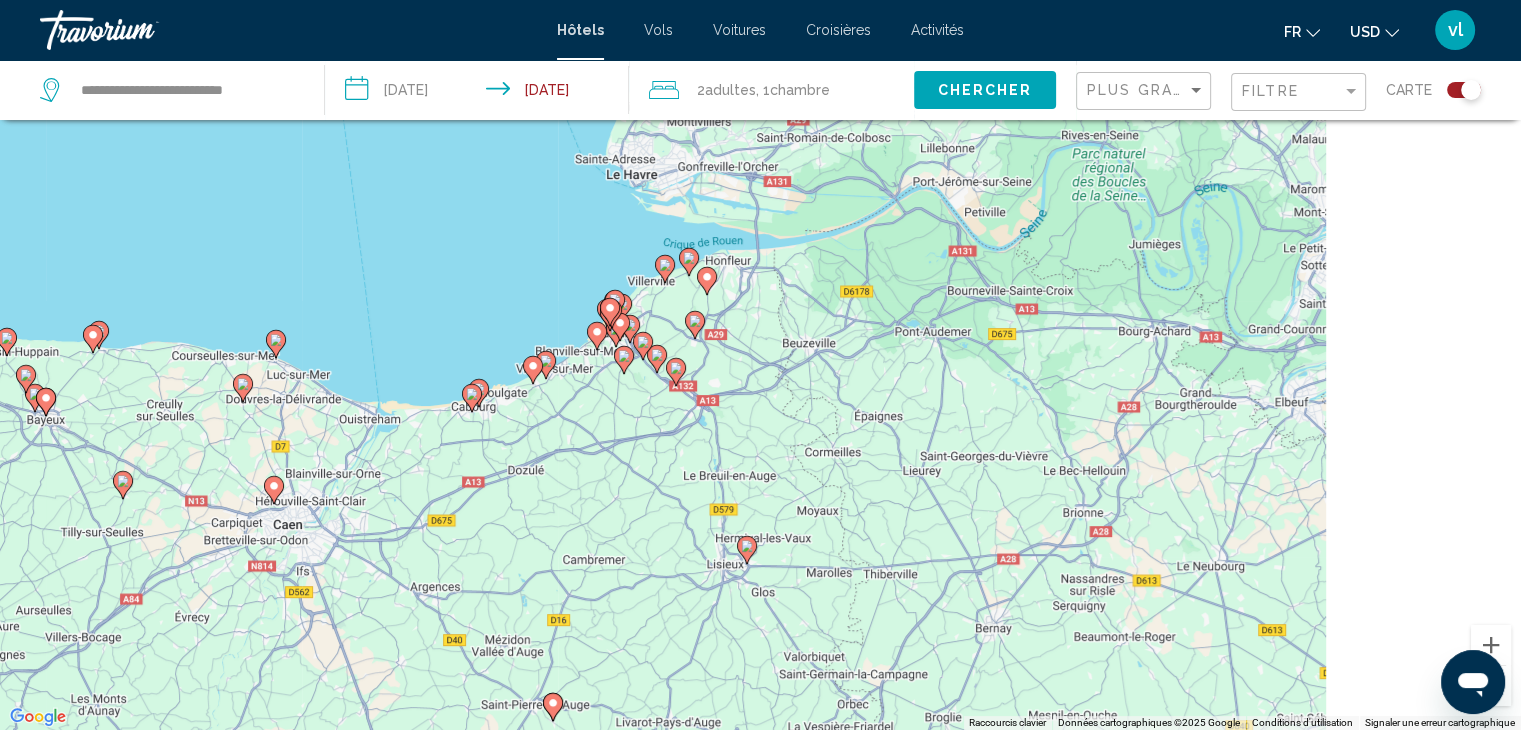 click on "Pour naviguer, appuyez sur les touches fléchées. Pour activer le glissement avec le clavier, appuyez sur Alt+Entrée. Une fois ce mode activé, utilisez les touches fléchées pour déplacer le repère. Pour valider le déplacement, appuyez sur Entrée. Pour annuler, appuyez sur Échap." at bounding box center (760, 365) 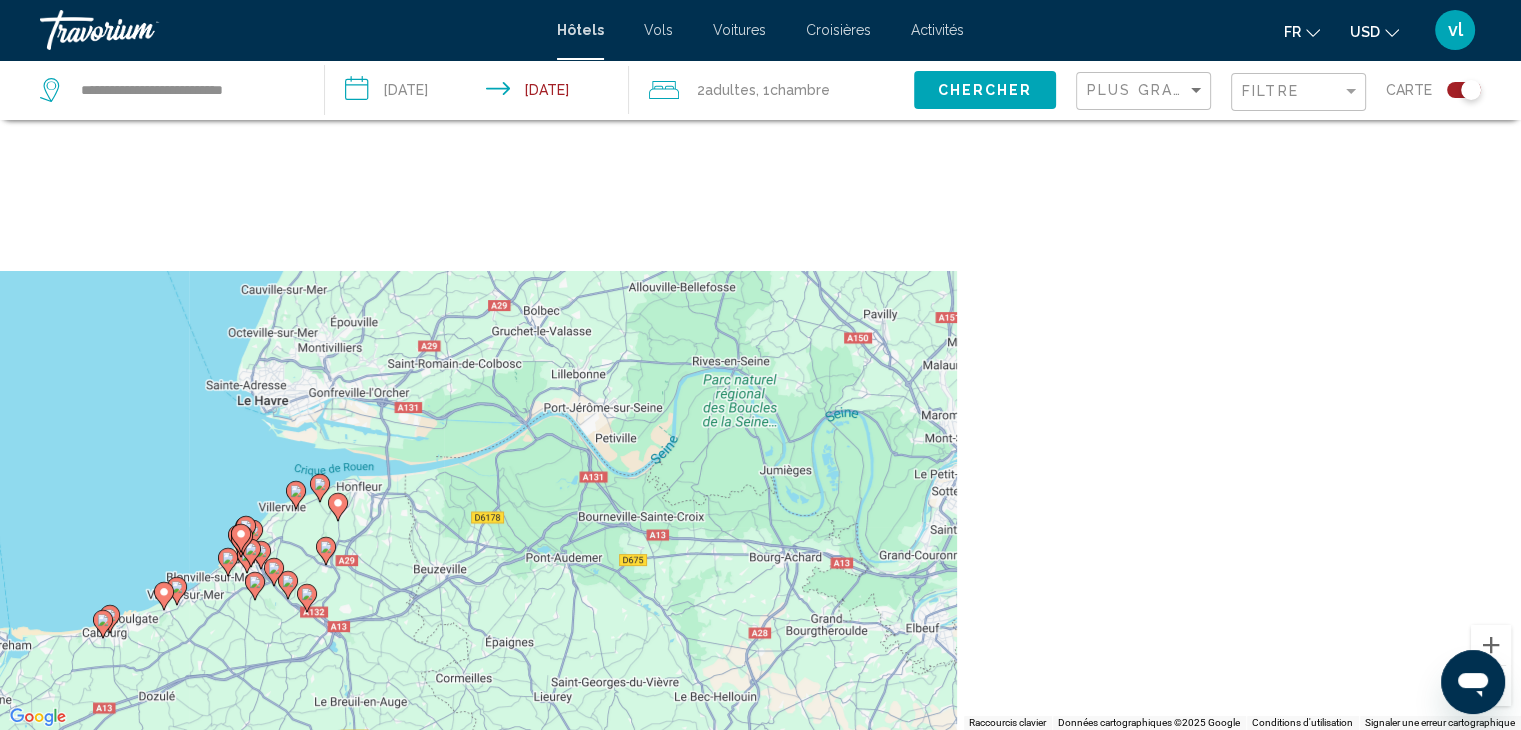 drag, startPoint x: 1120, startPoint y: 253, endPoint x: 732, endPoint y: 545, distance: 485.60065 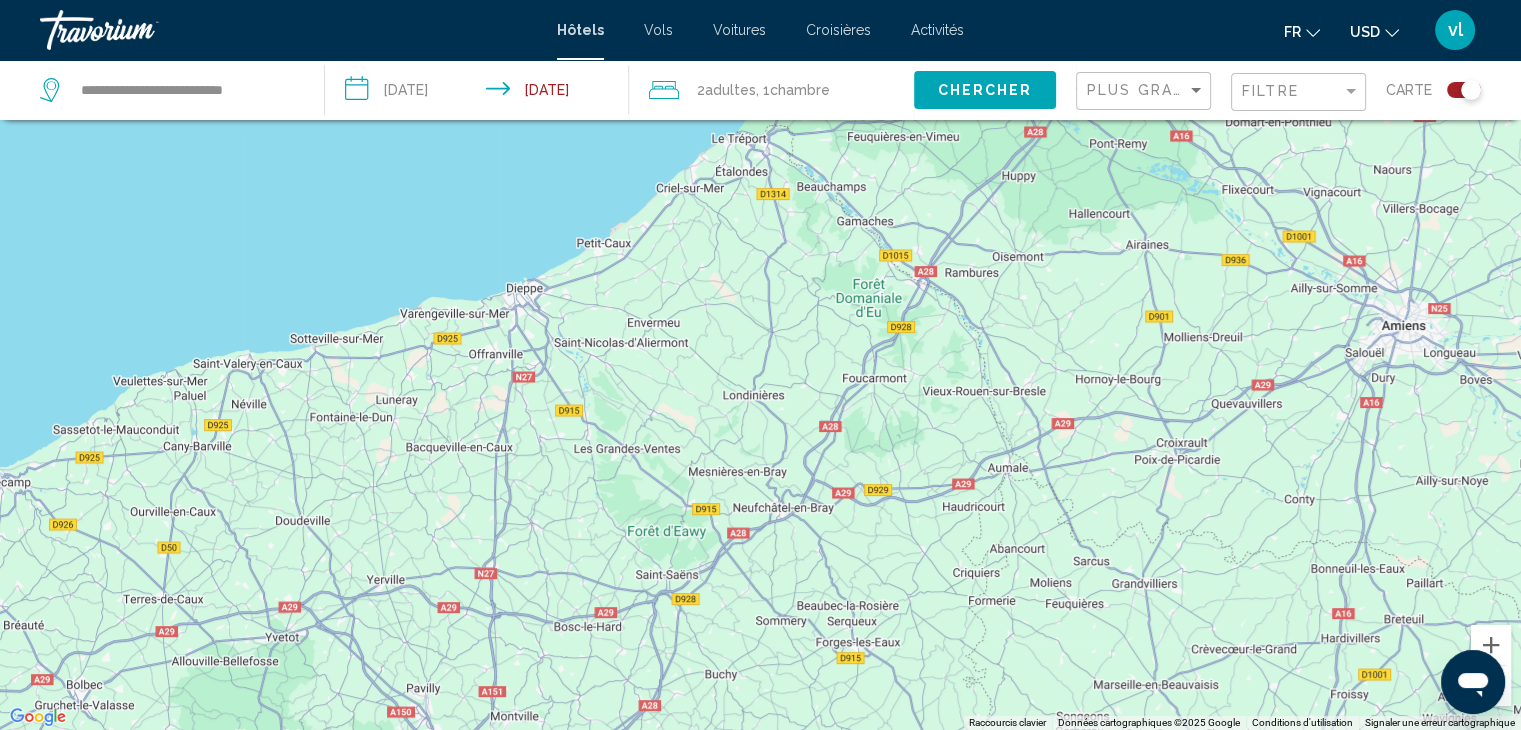 drag, startPoint x: 893, startPoint y: 284, endPoint x: 453, endPoint y: 611, distance: 548.20526 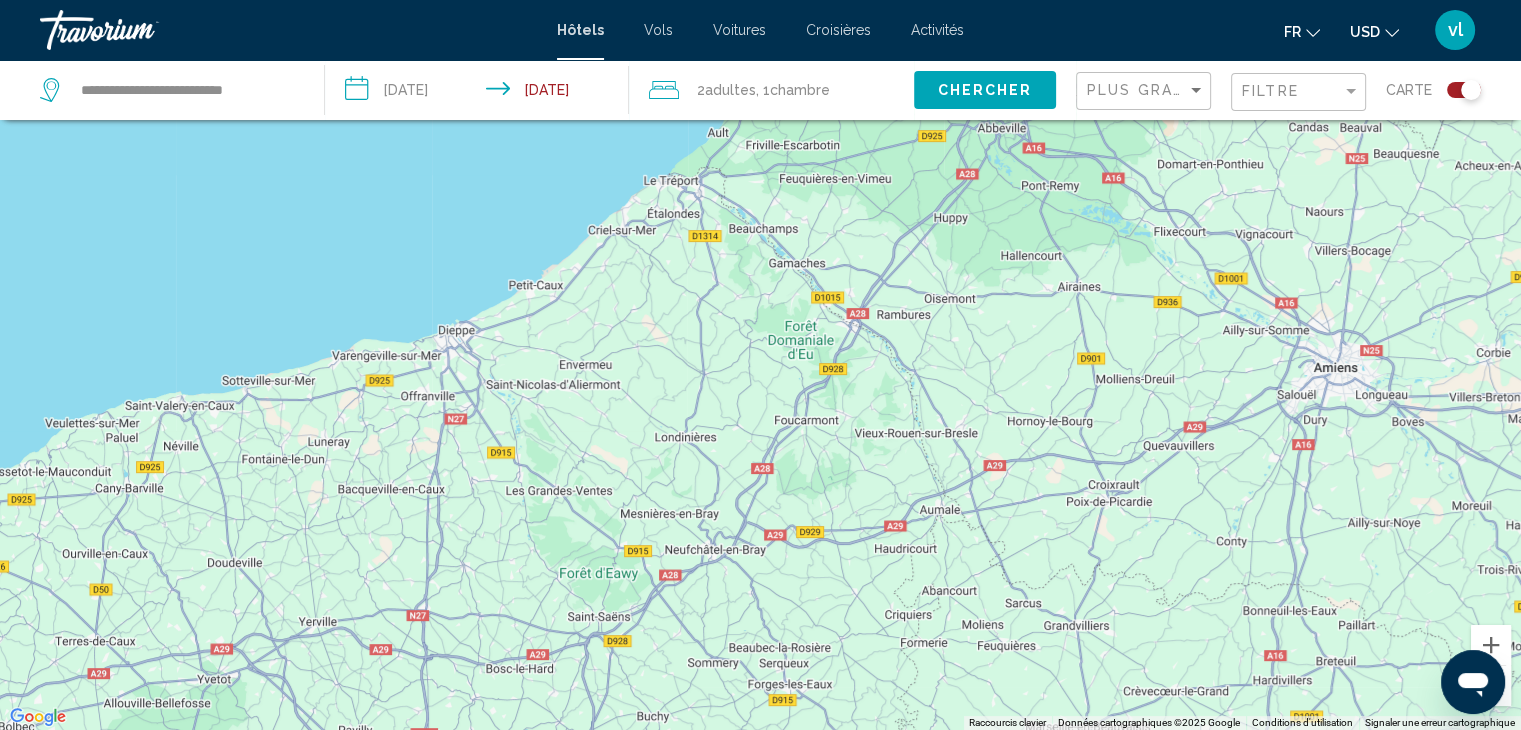 drag, startPoint x: 872, startPoint y: 376, endPoint x: 684, endPoint y: 461, distance: 206.32256 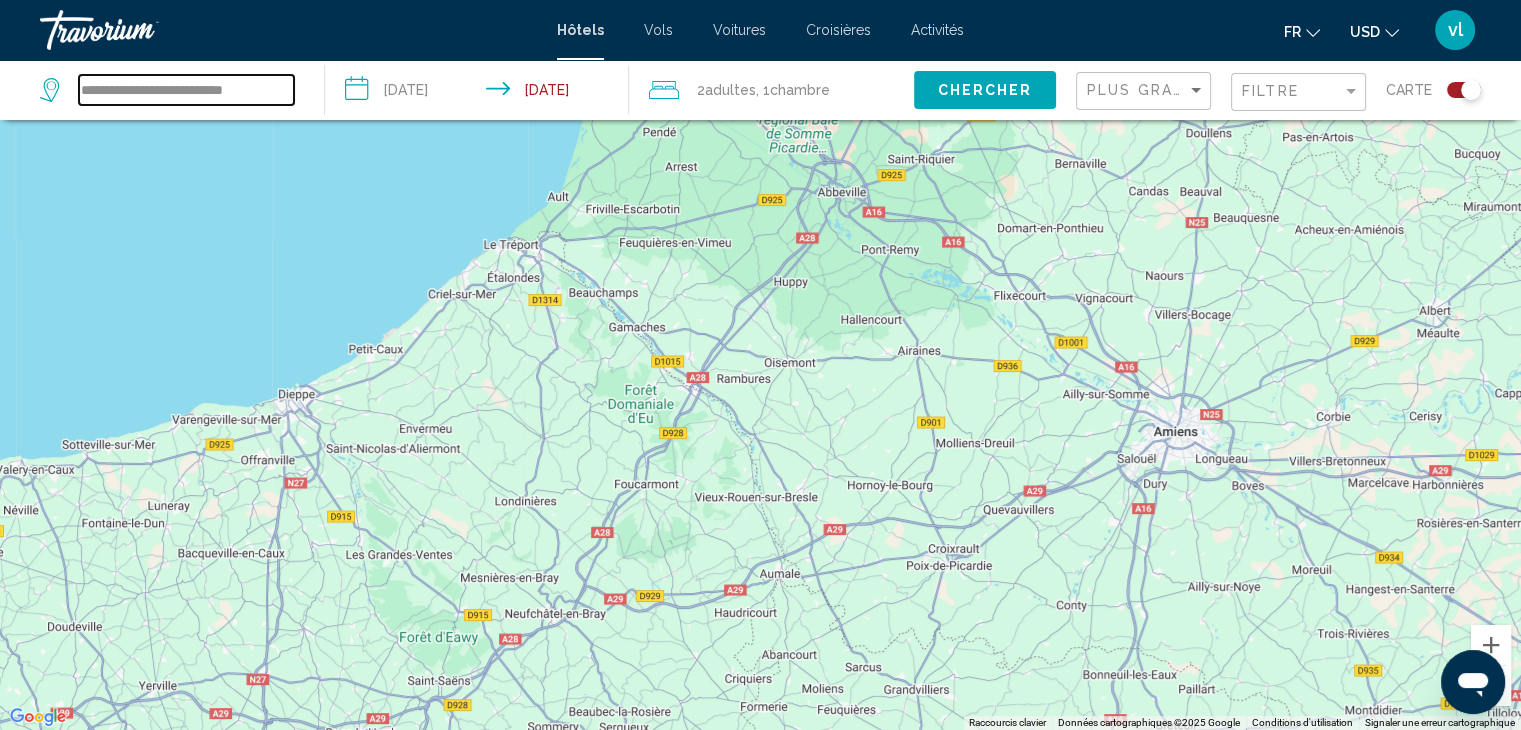 click on "**********" at bounding box center (186, 90) 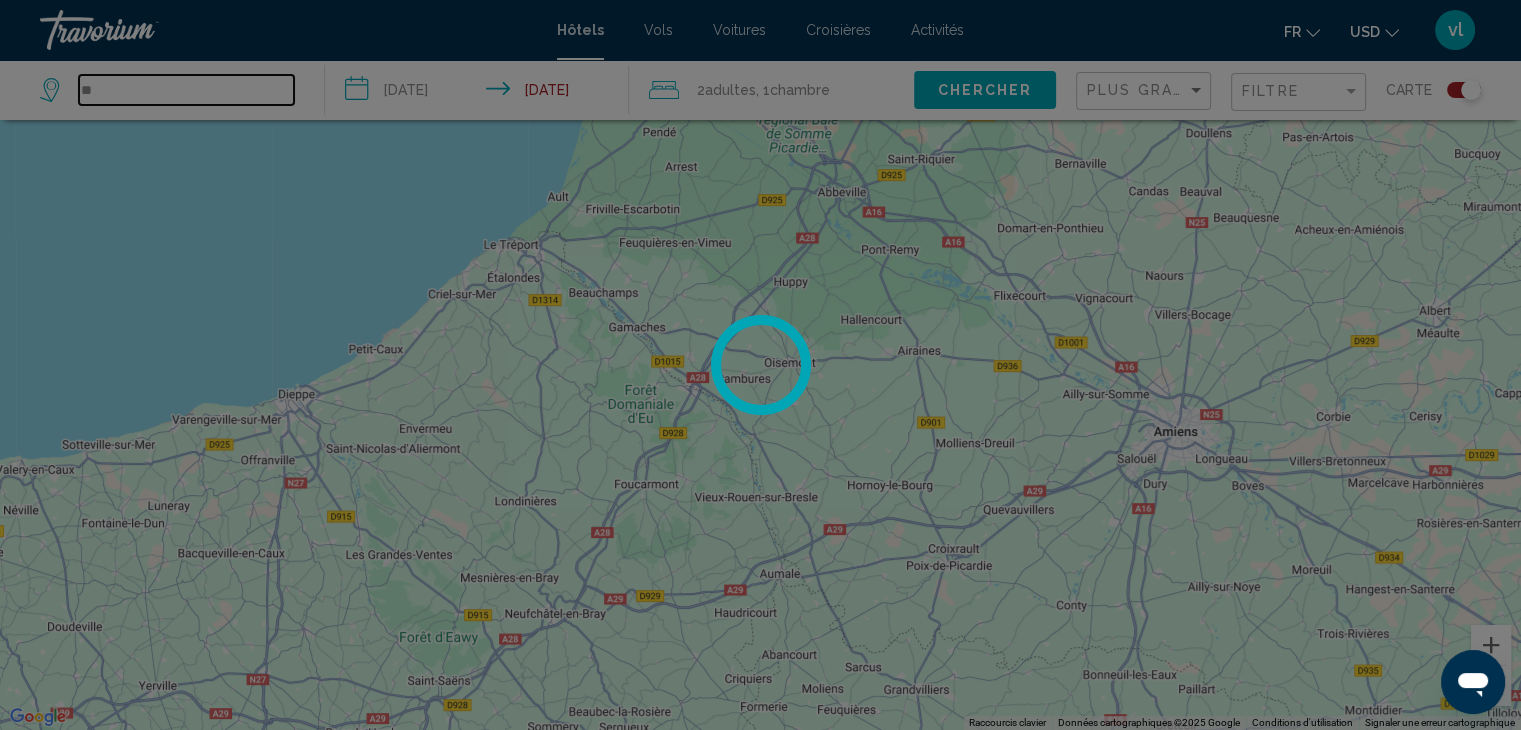 type on "*" 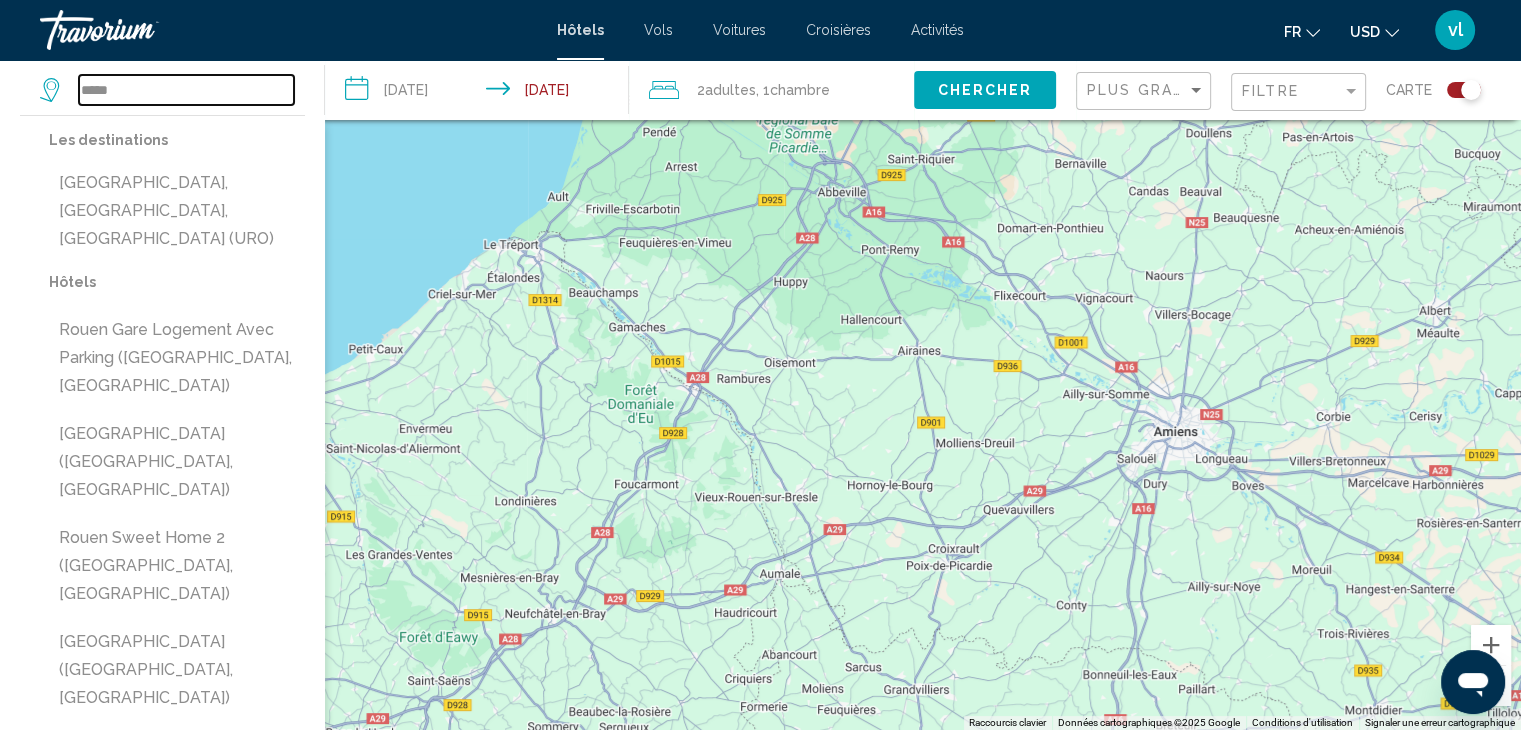 type on "*****" 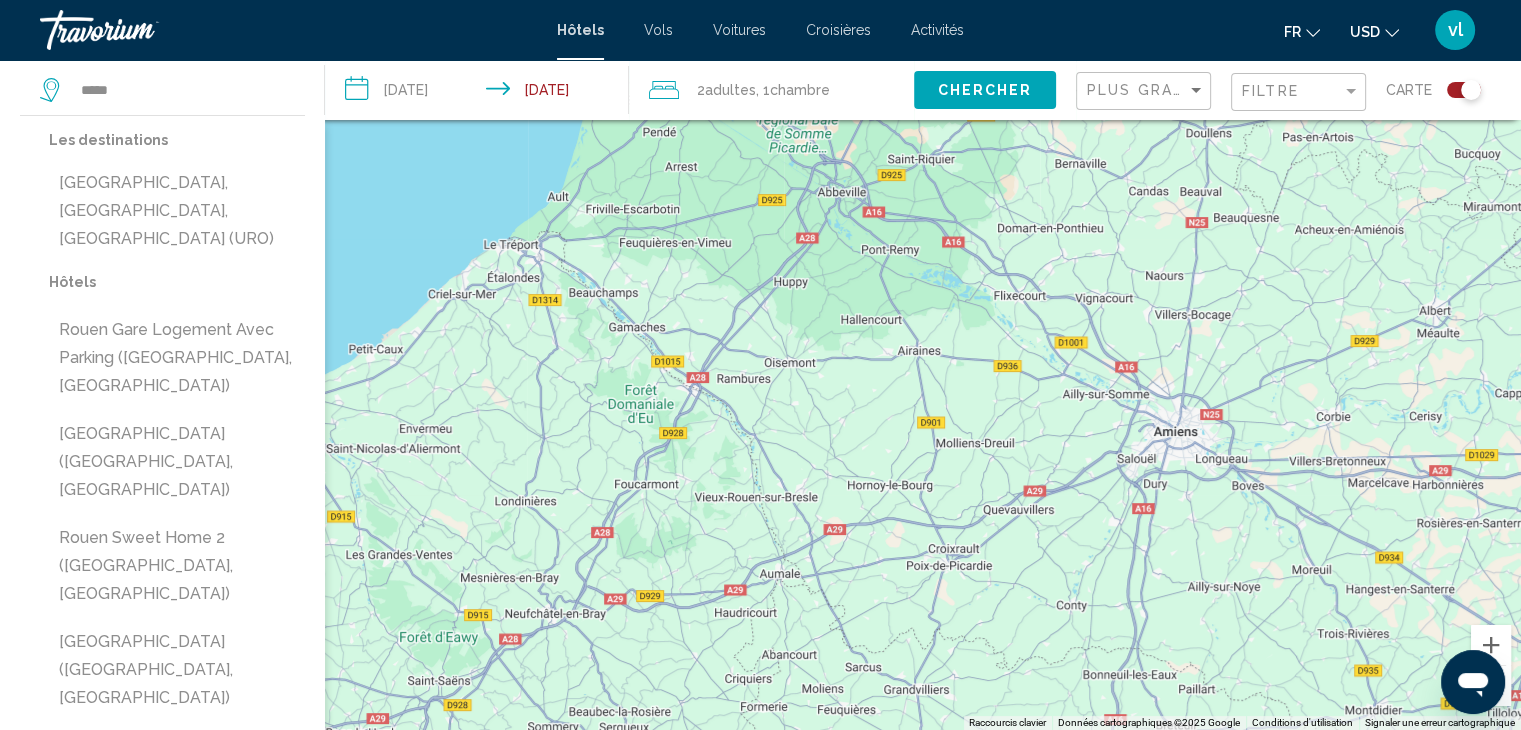 click on "**********" at bounding box center [481, 93] 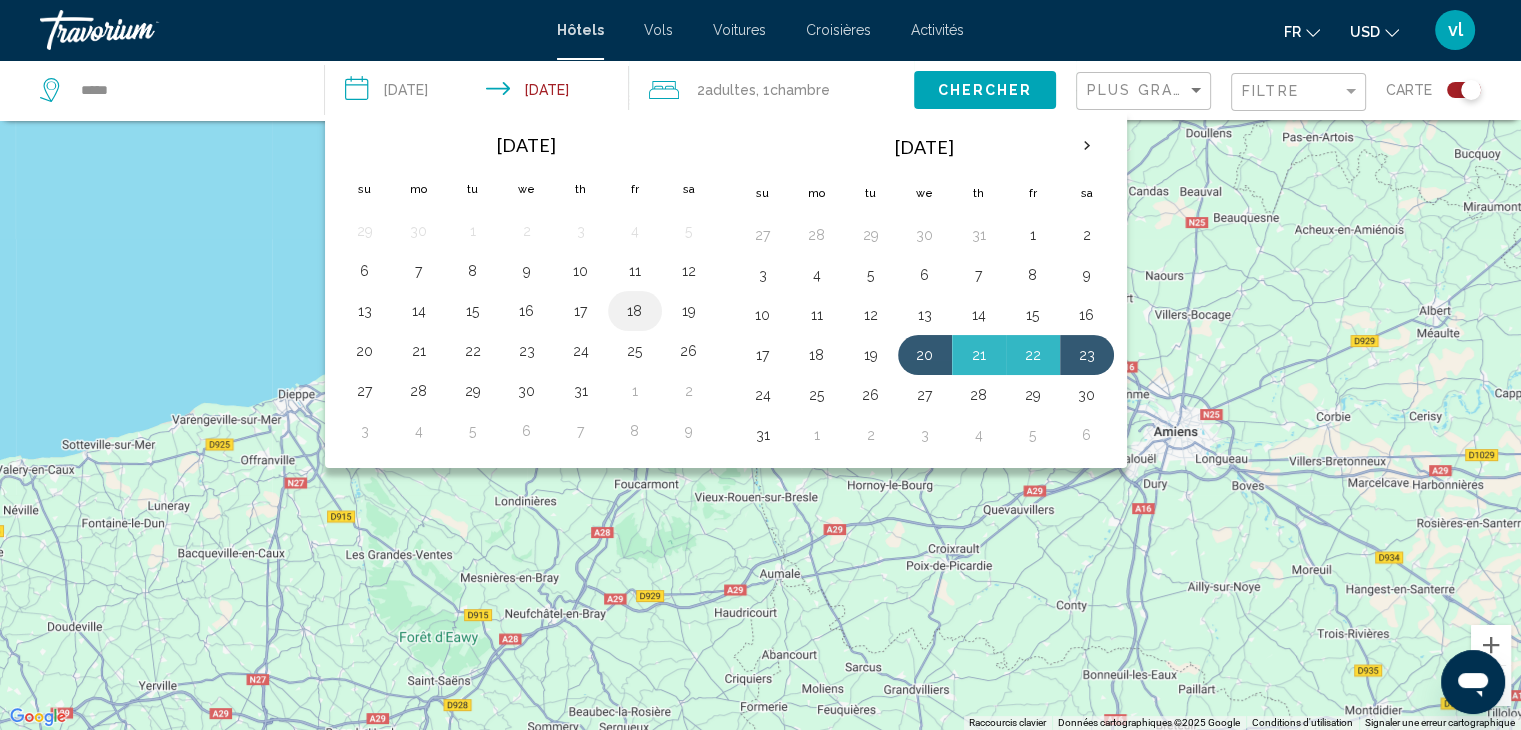 click on "18" at bounding box center [635, 311] 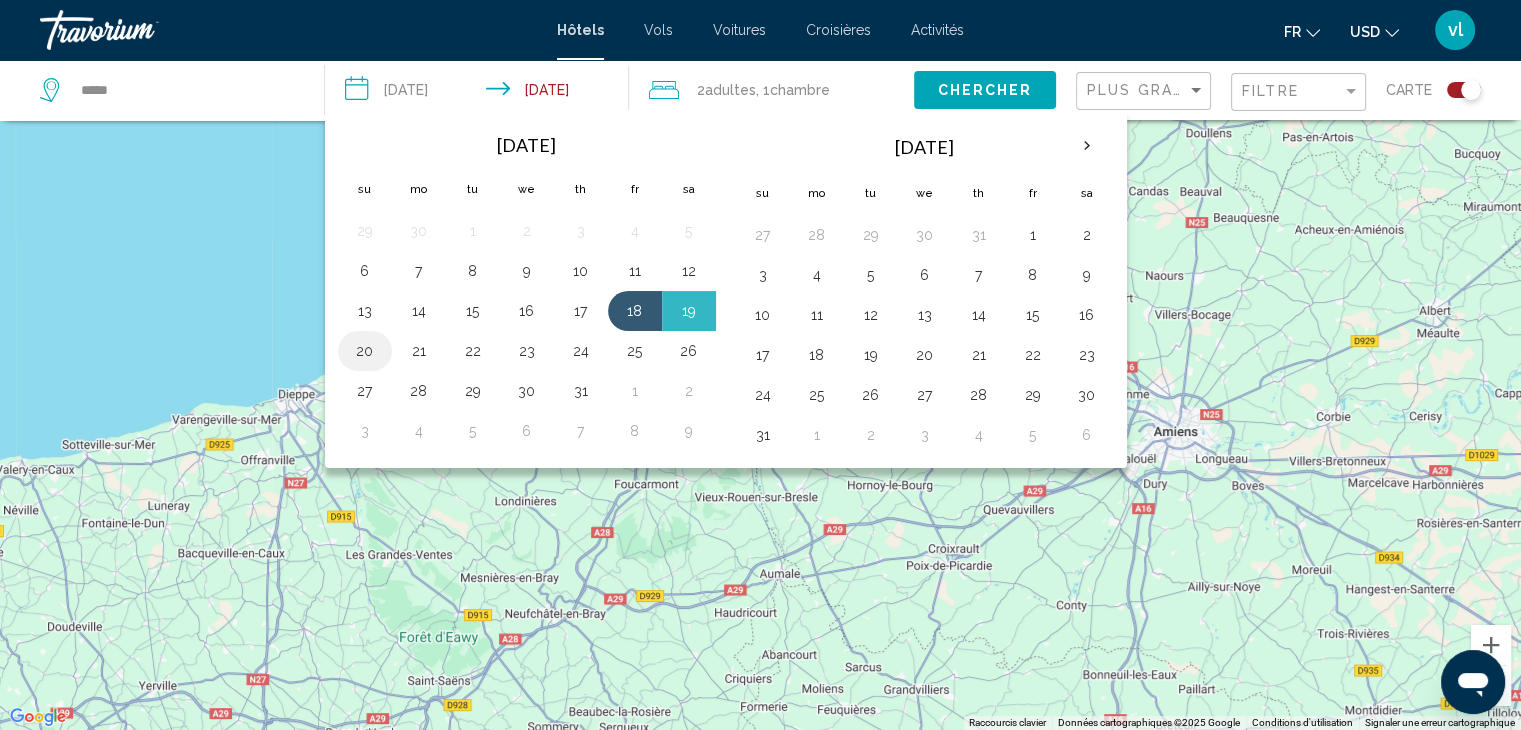 click on "20" at bounding box center [365, 351] 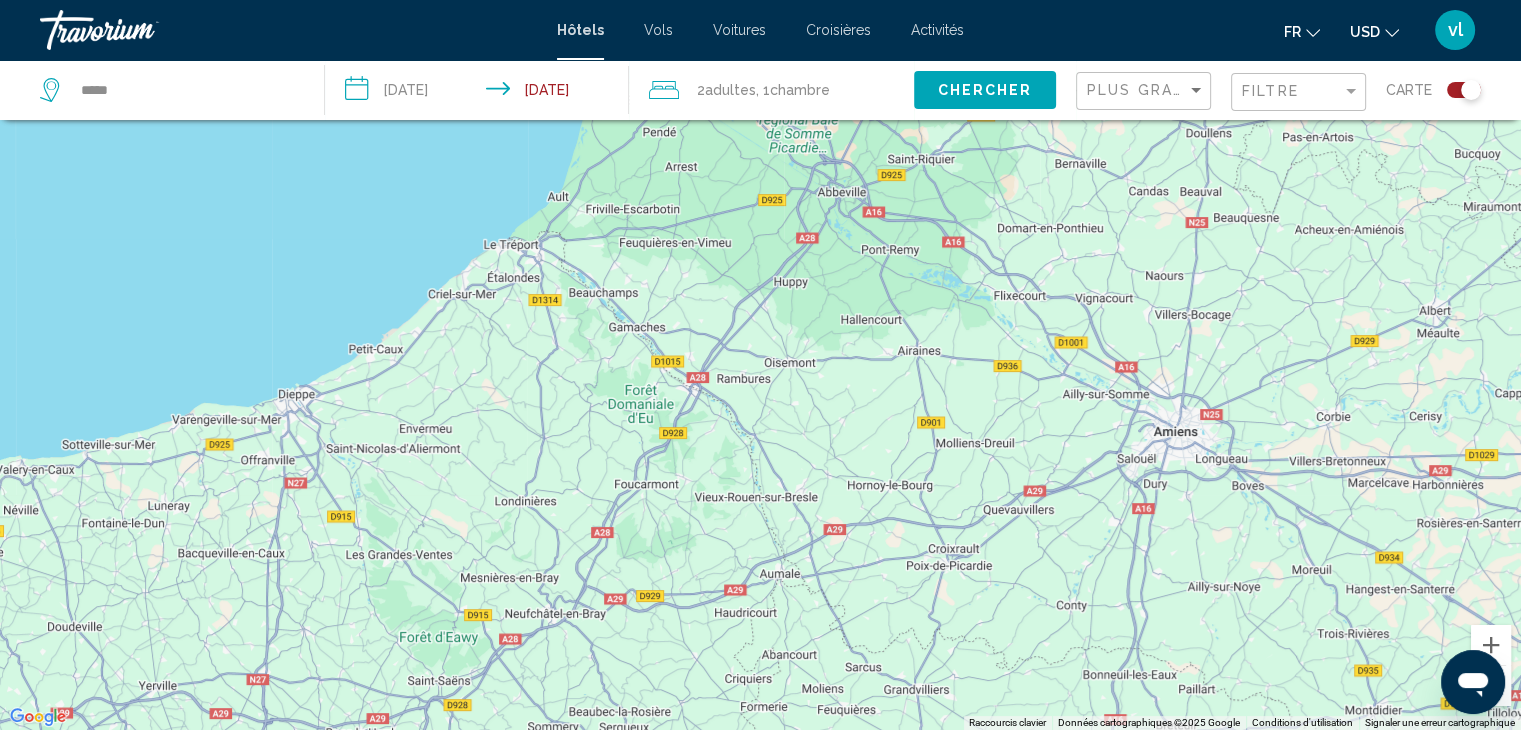 click on ", 1  Chambre pièces" 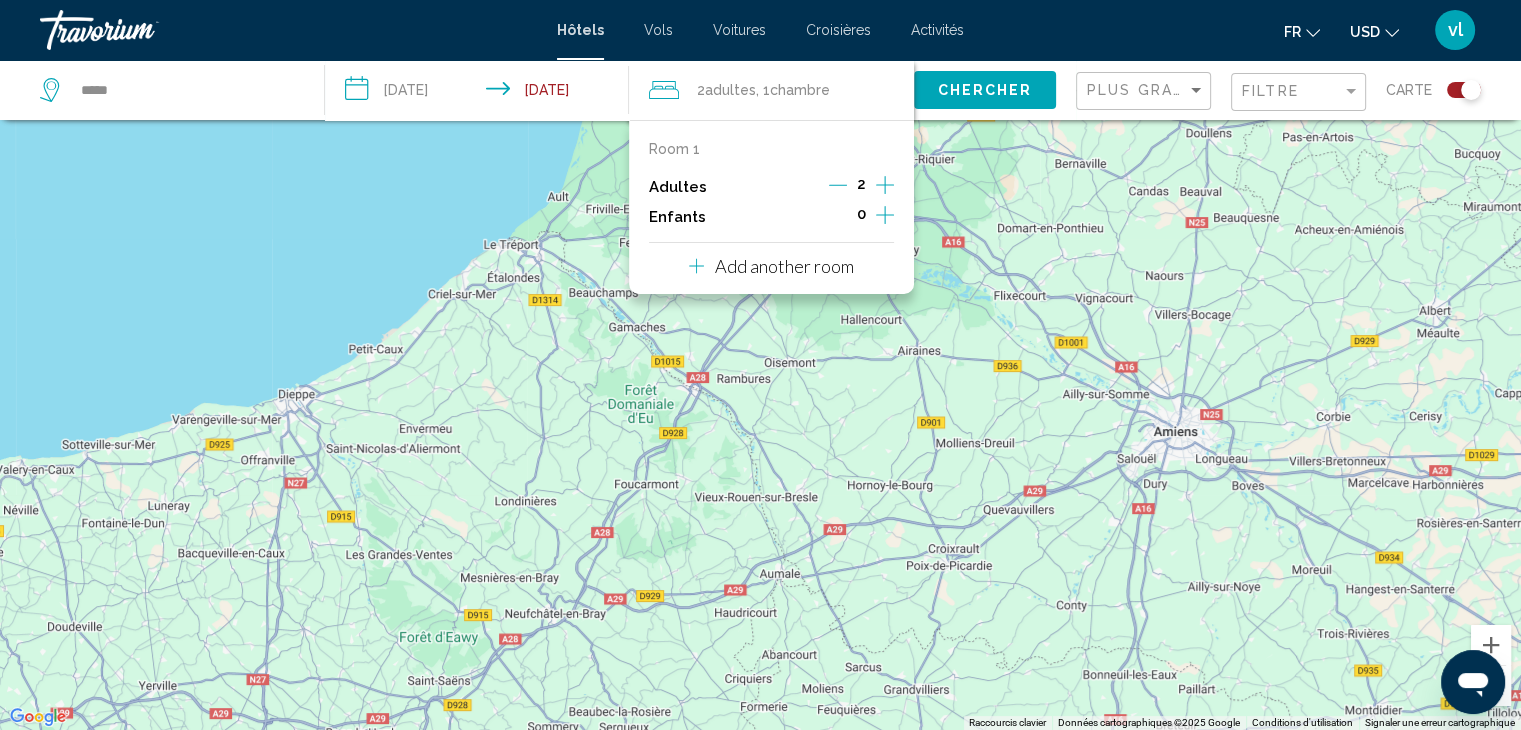 click 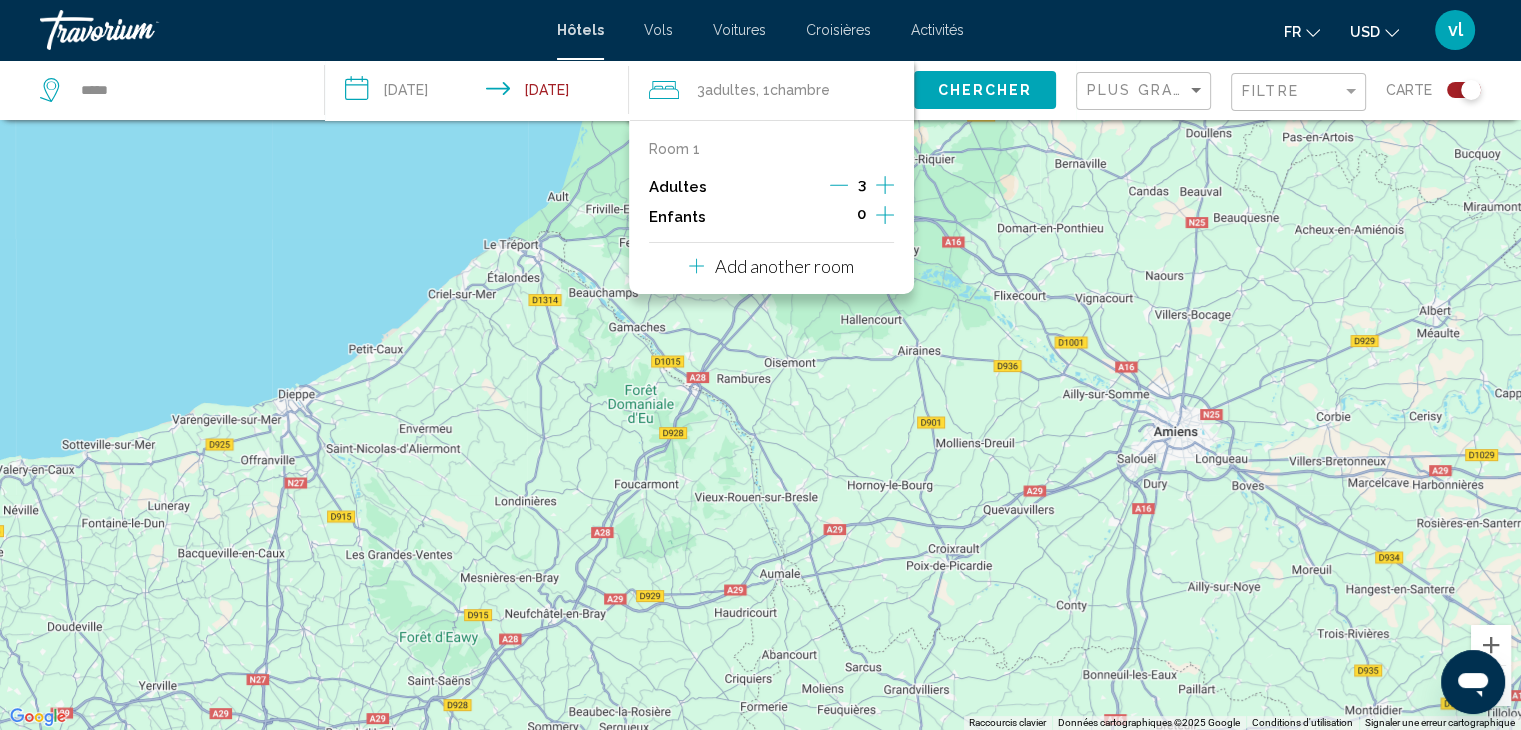 click 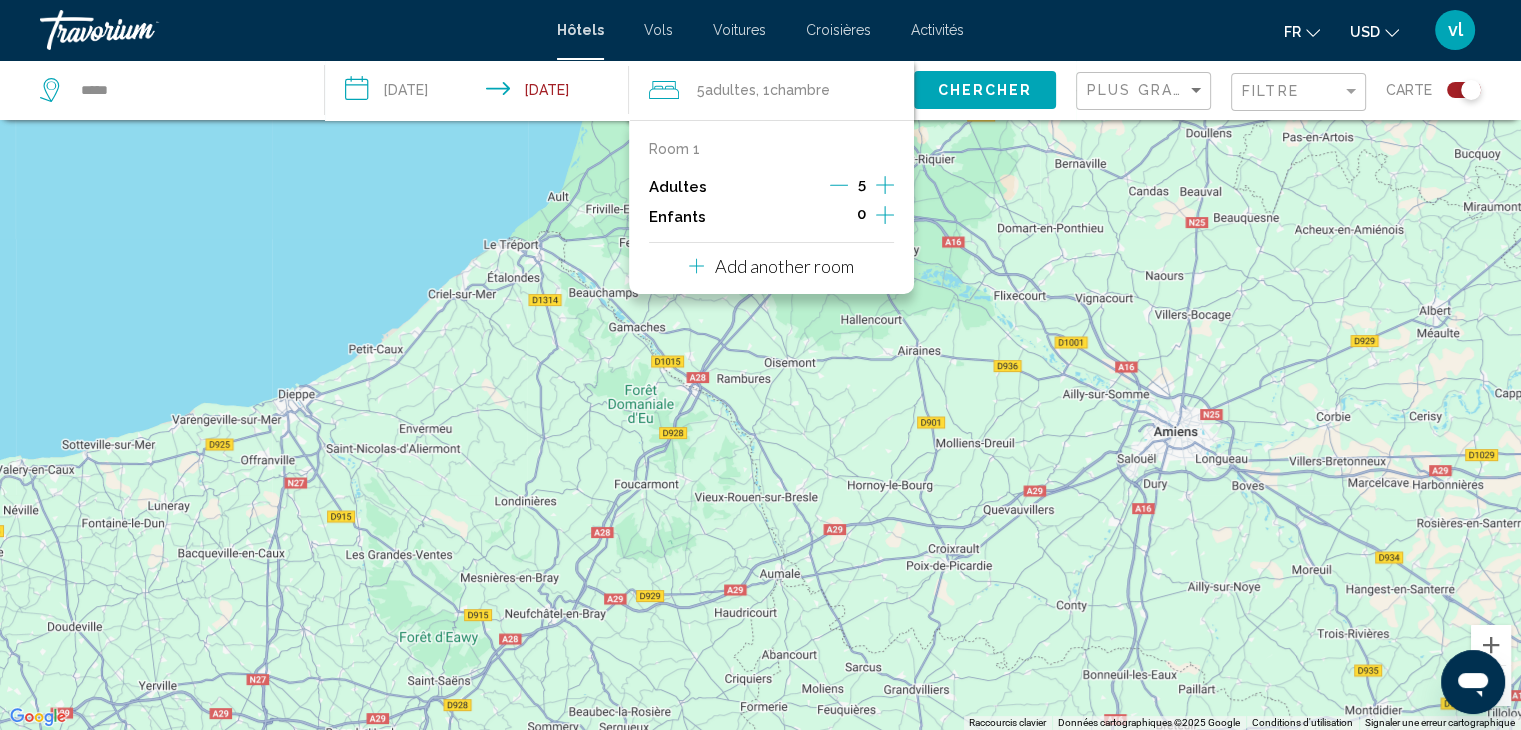click 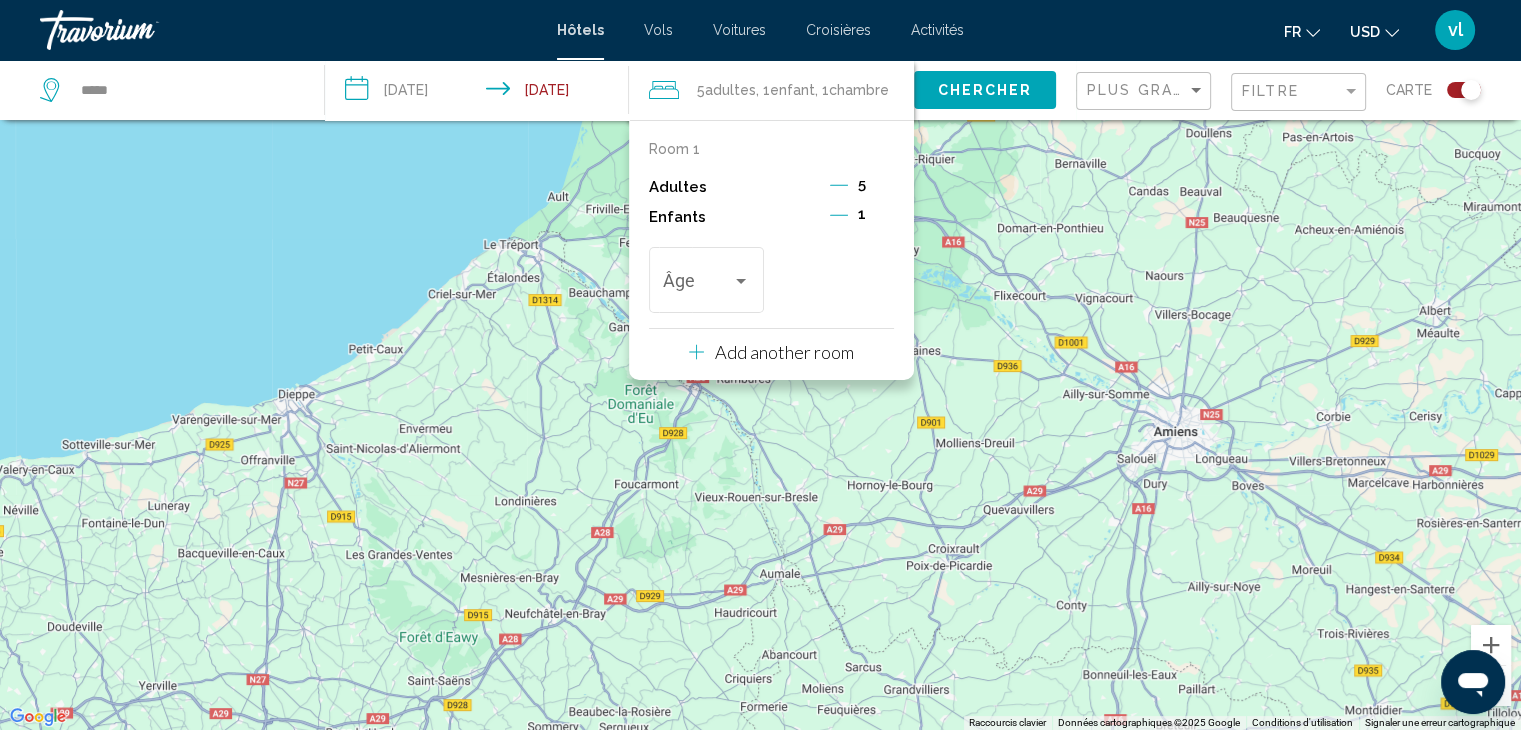 click on "5" at bounding box center (862, 187) 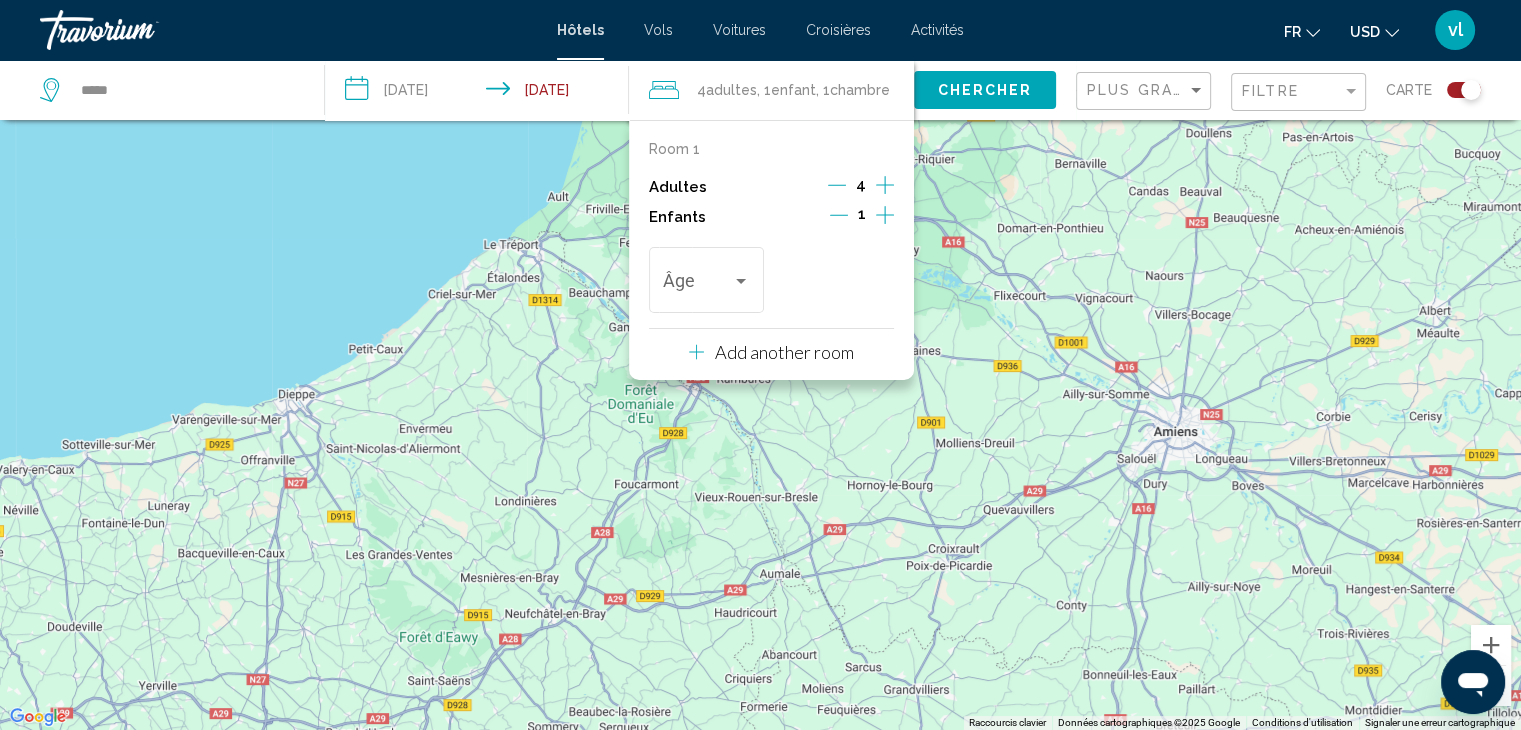 click 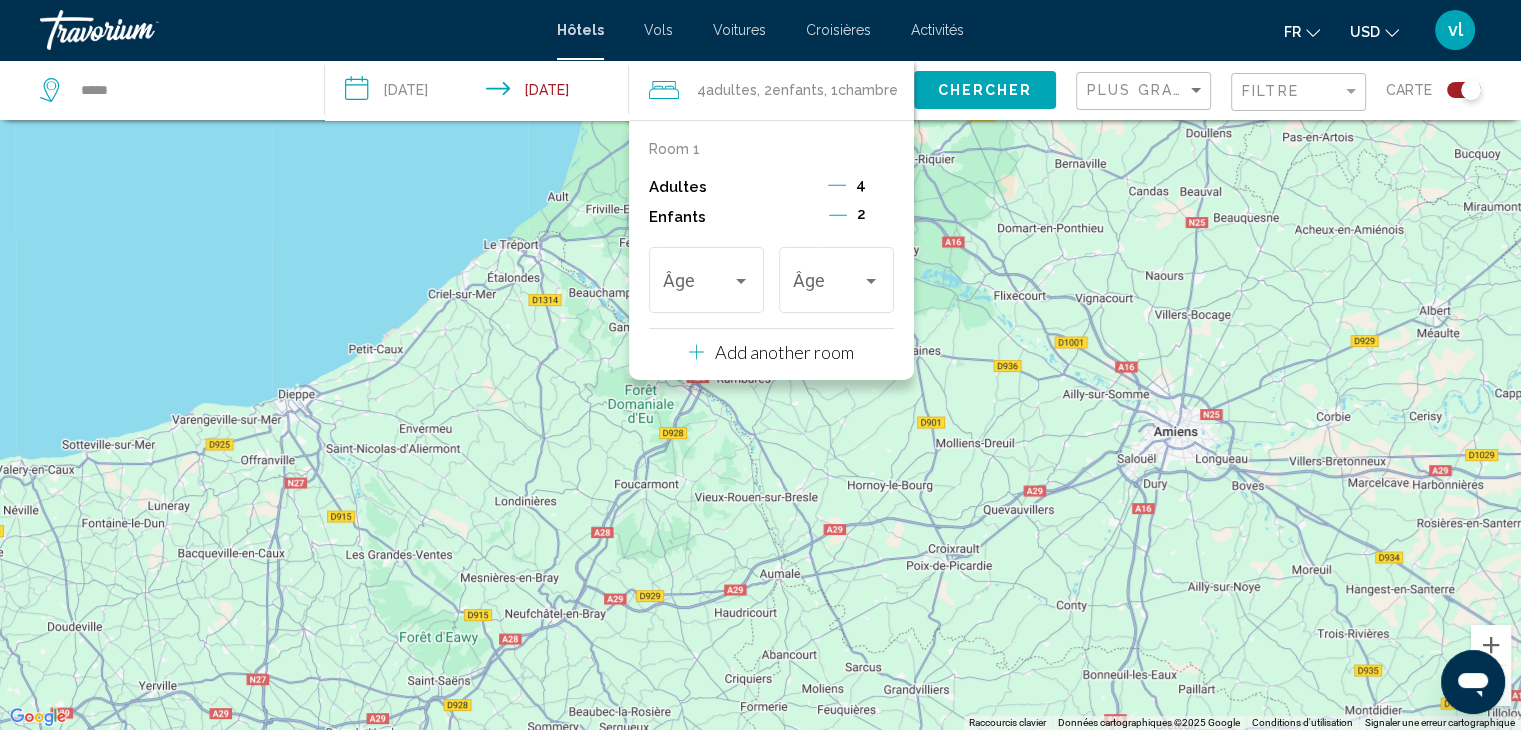 click on "Add another room" at bounding box center [783, 352] 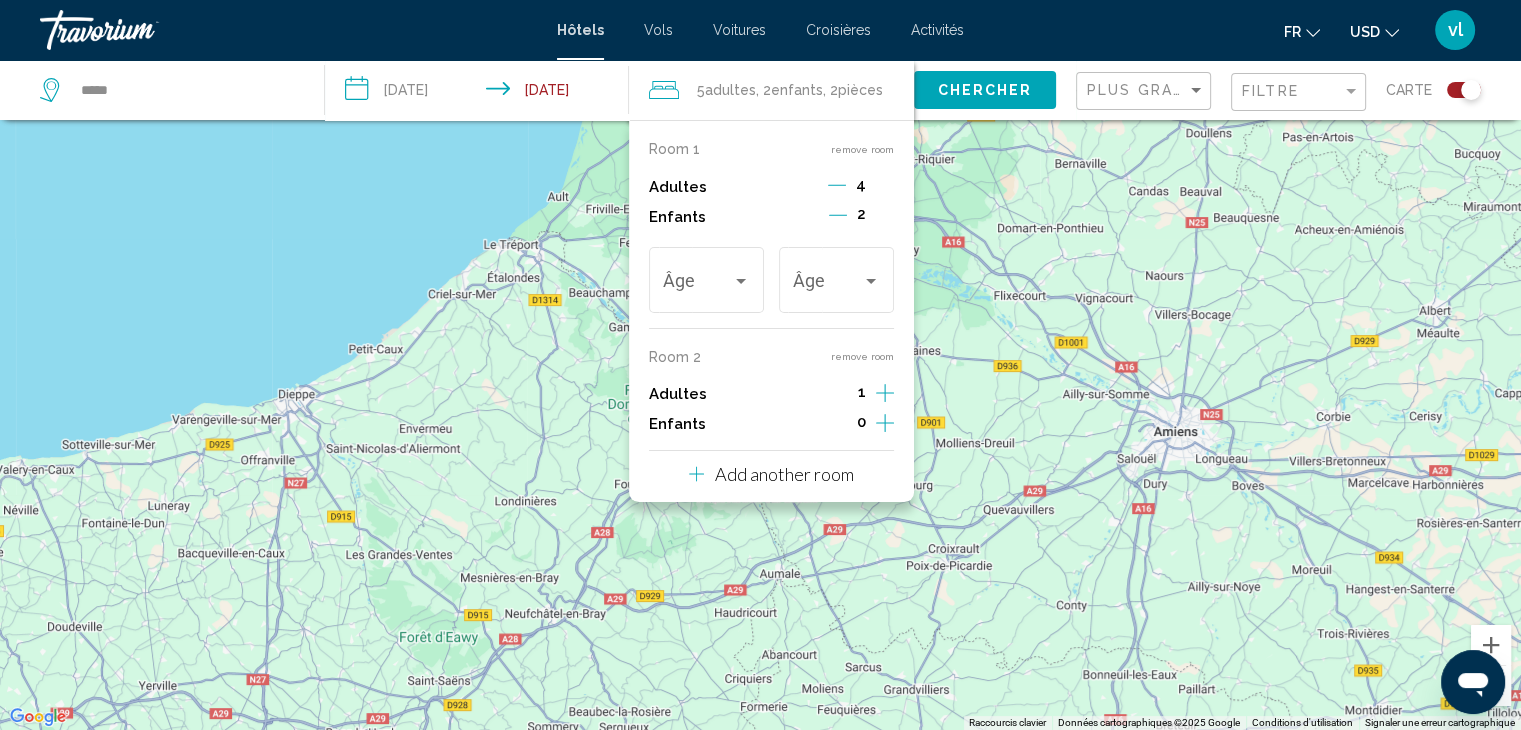 click 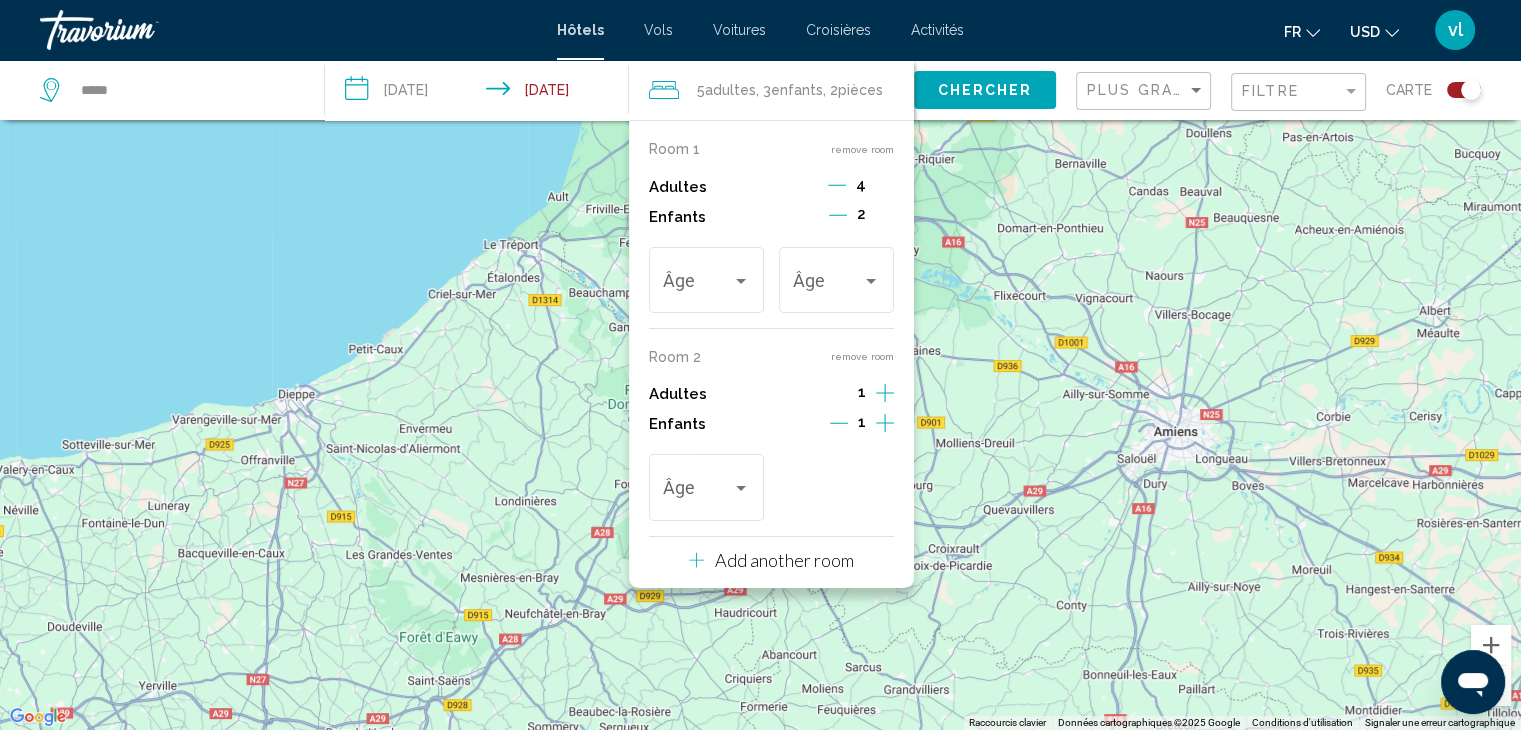 click 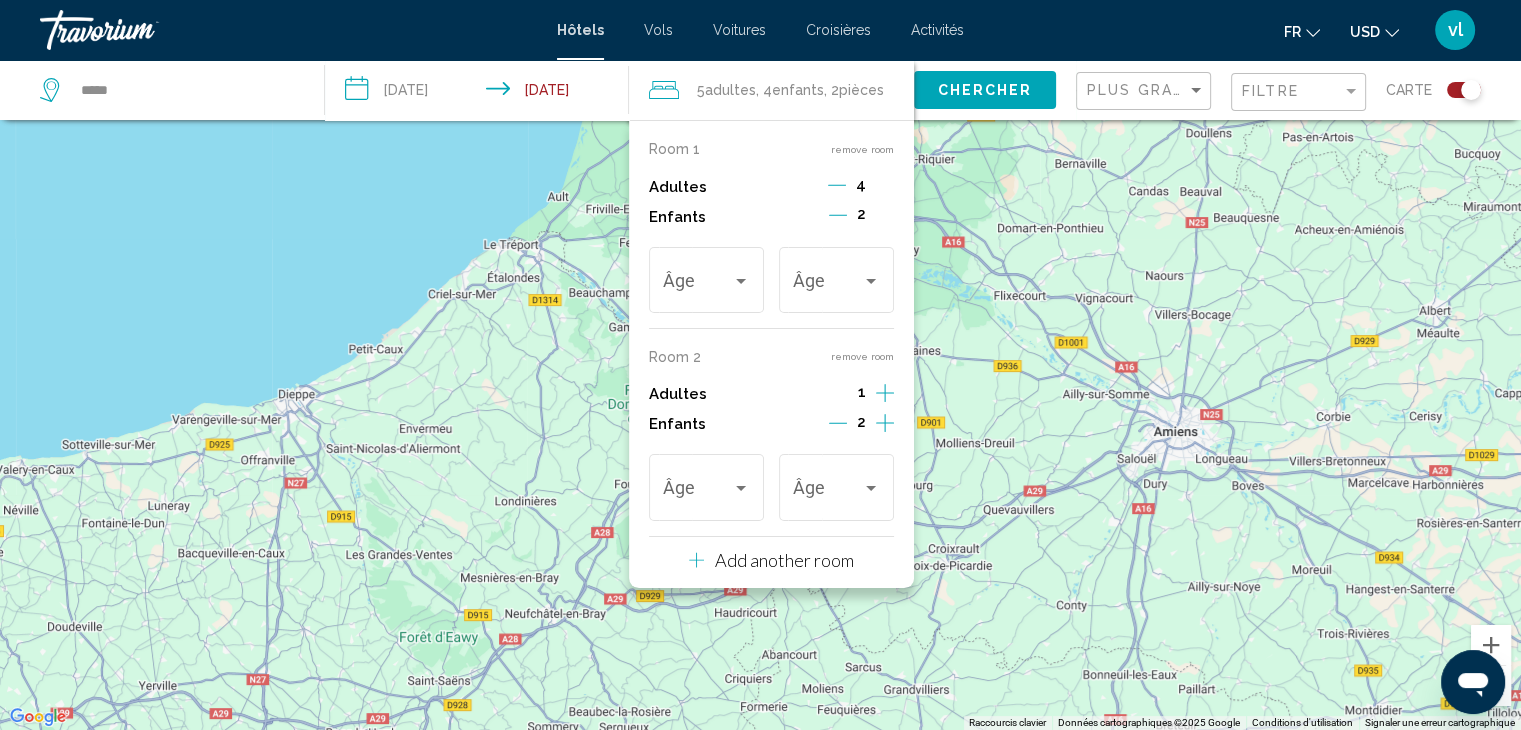 click 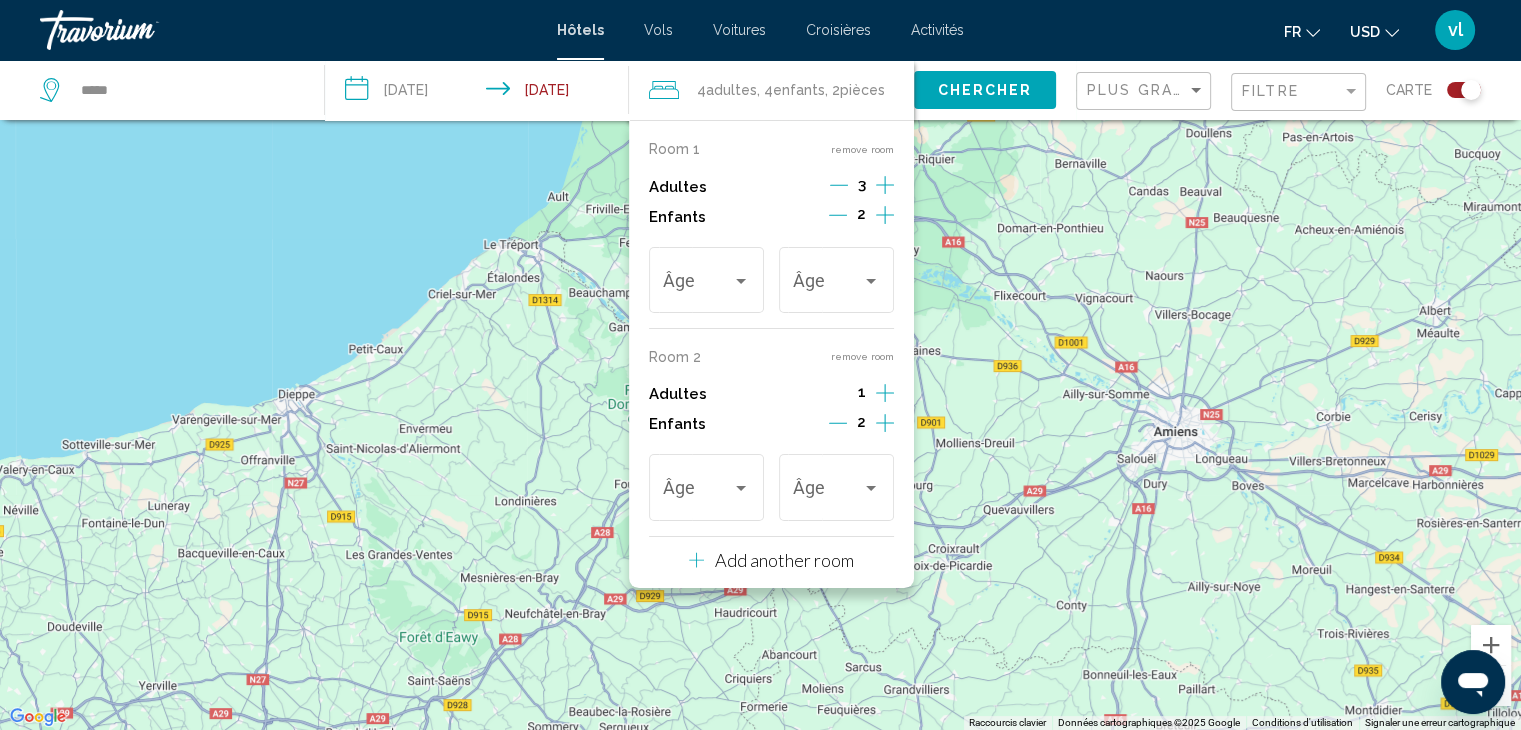 click 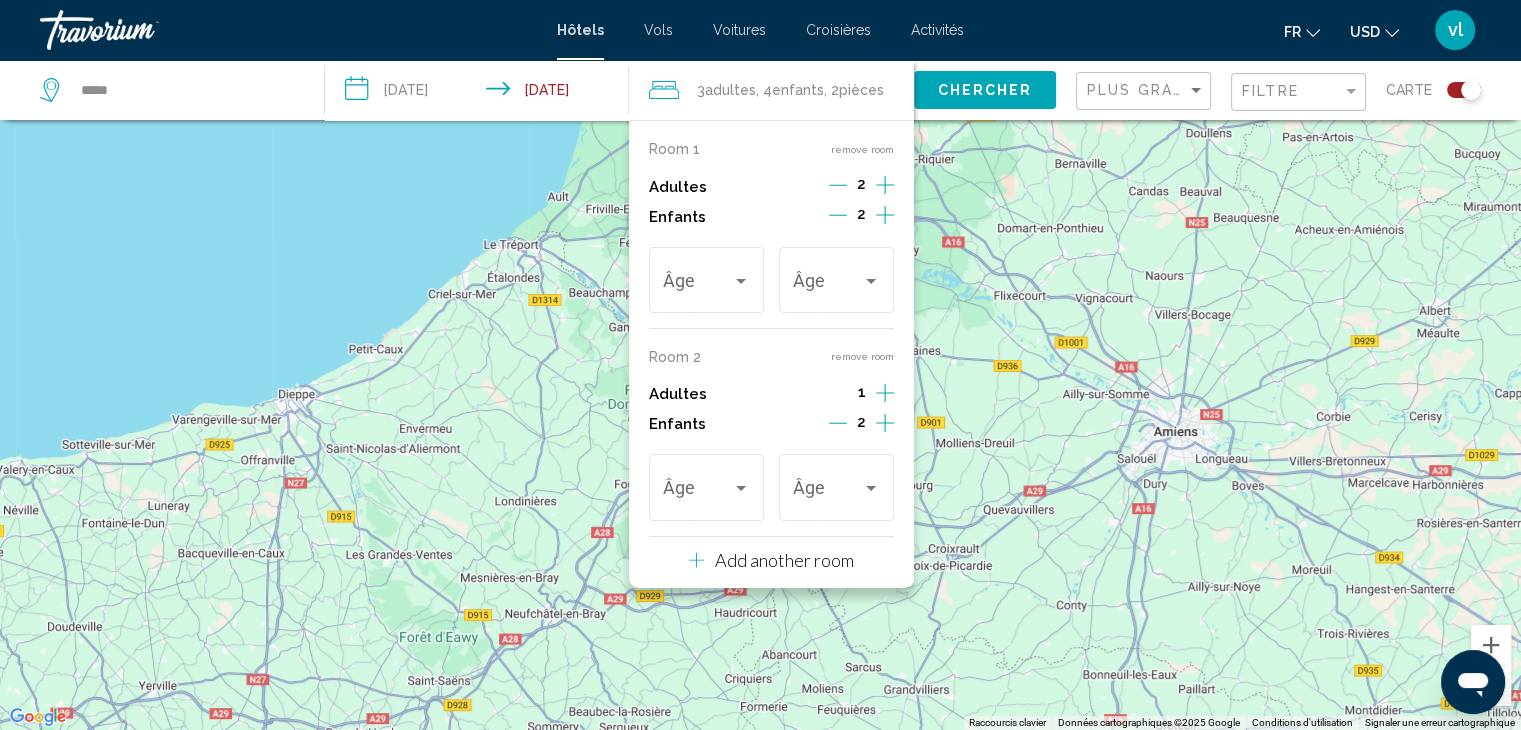 click 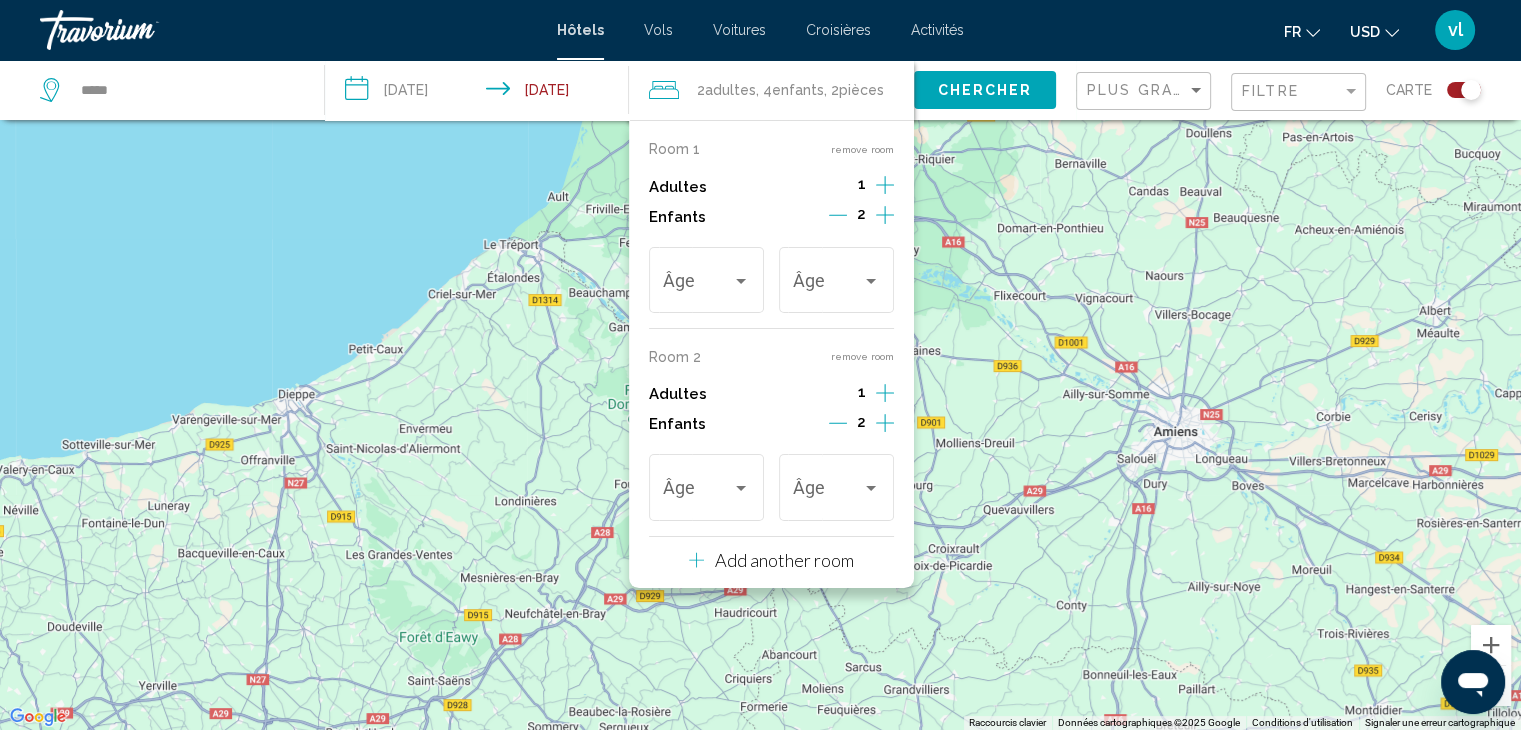 click 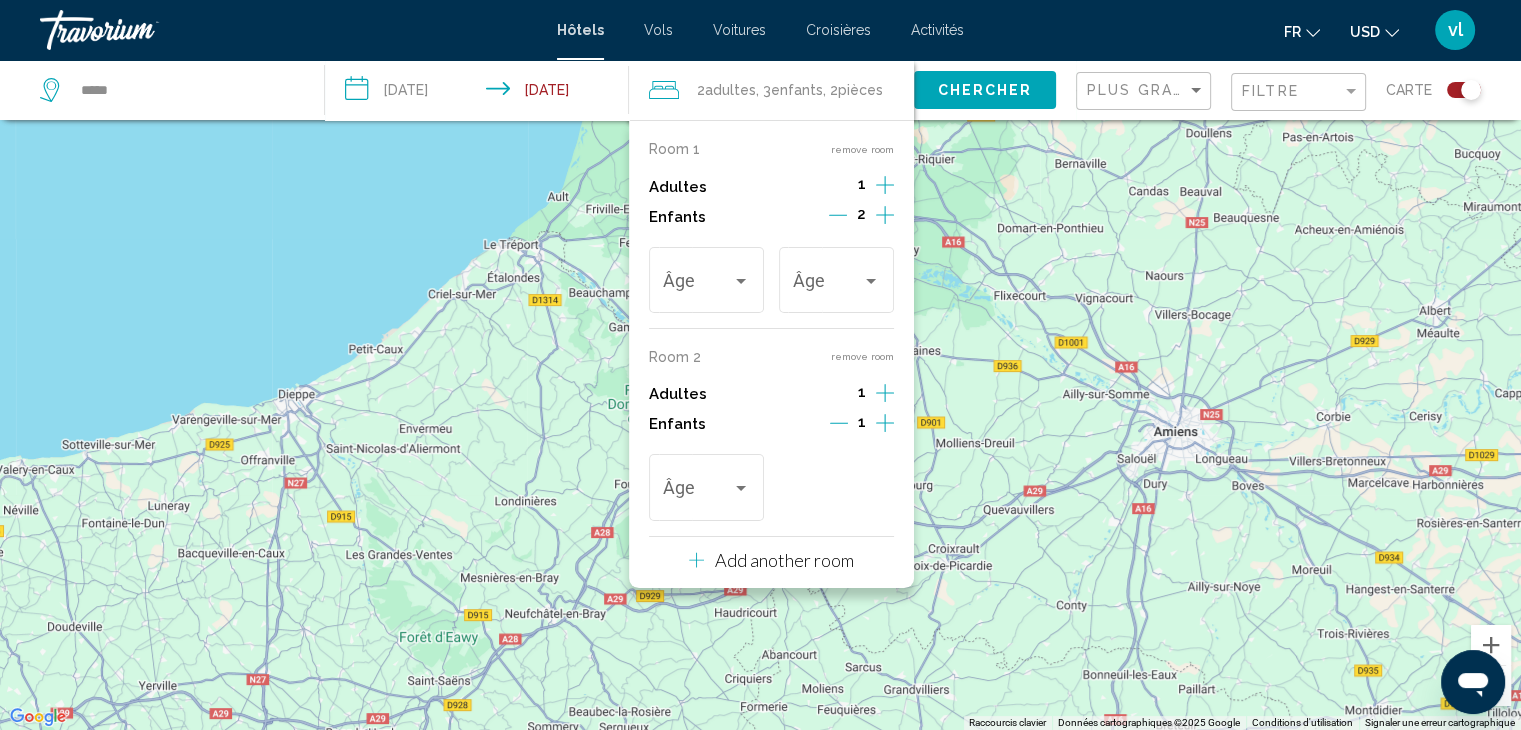 click 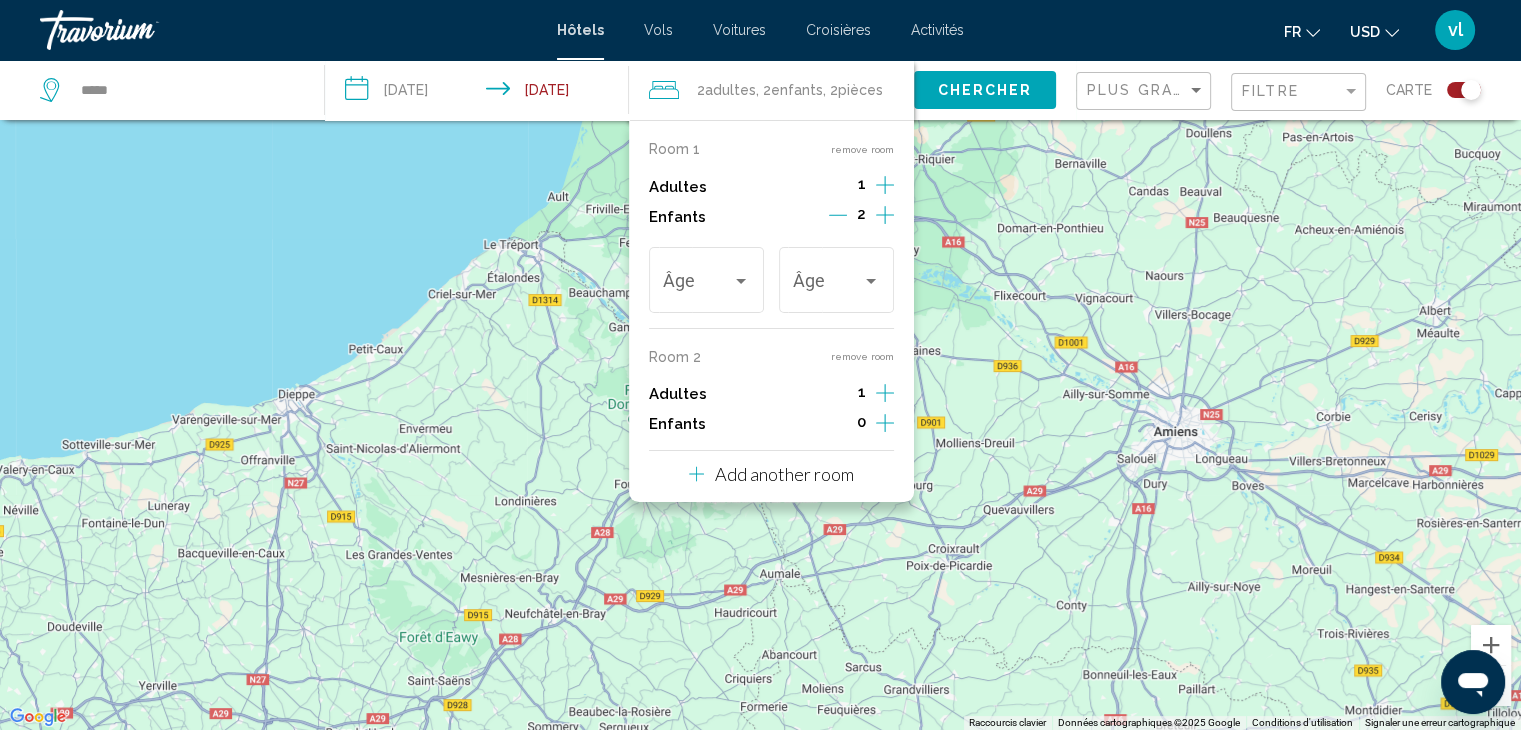 click on "remove room" at bounding box center [862, 356] 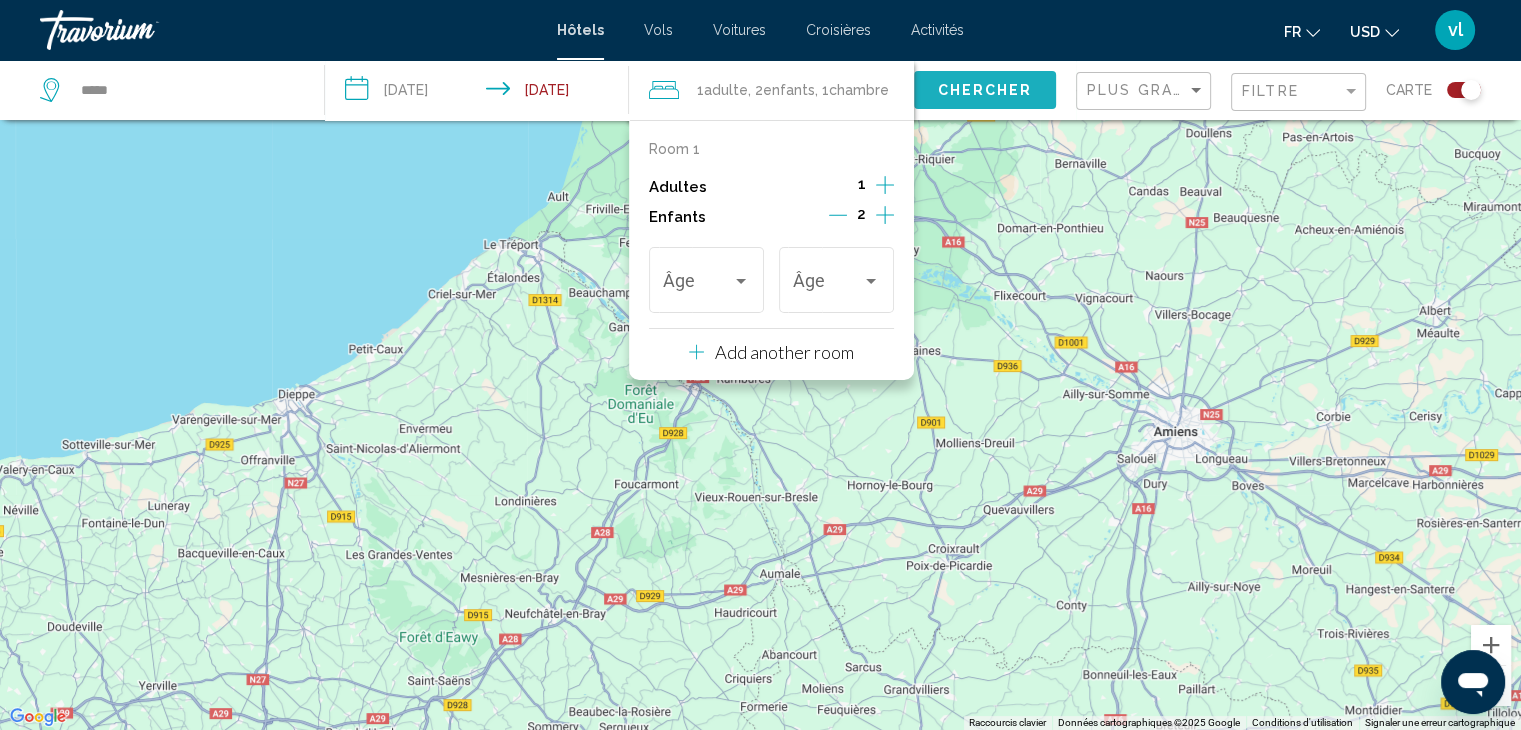 click on "Chercher" 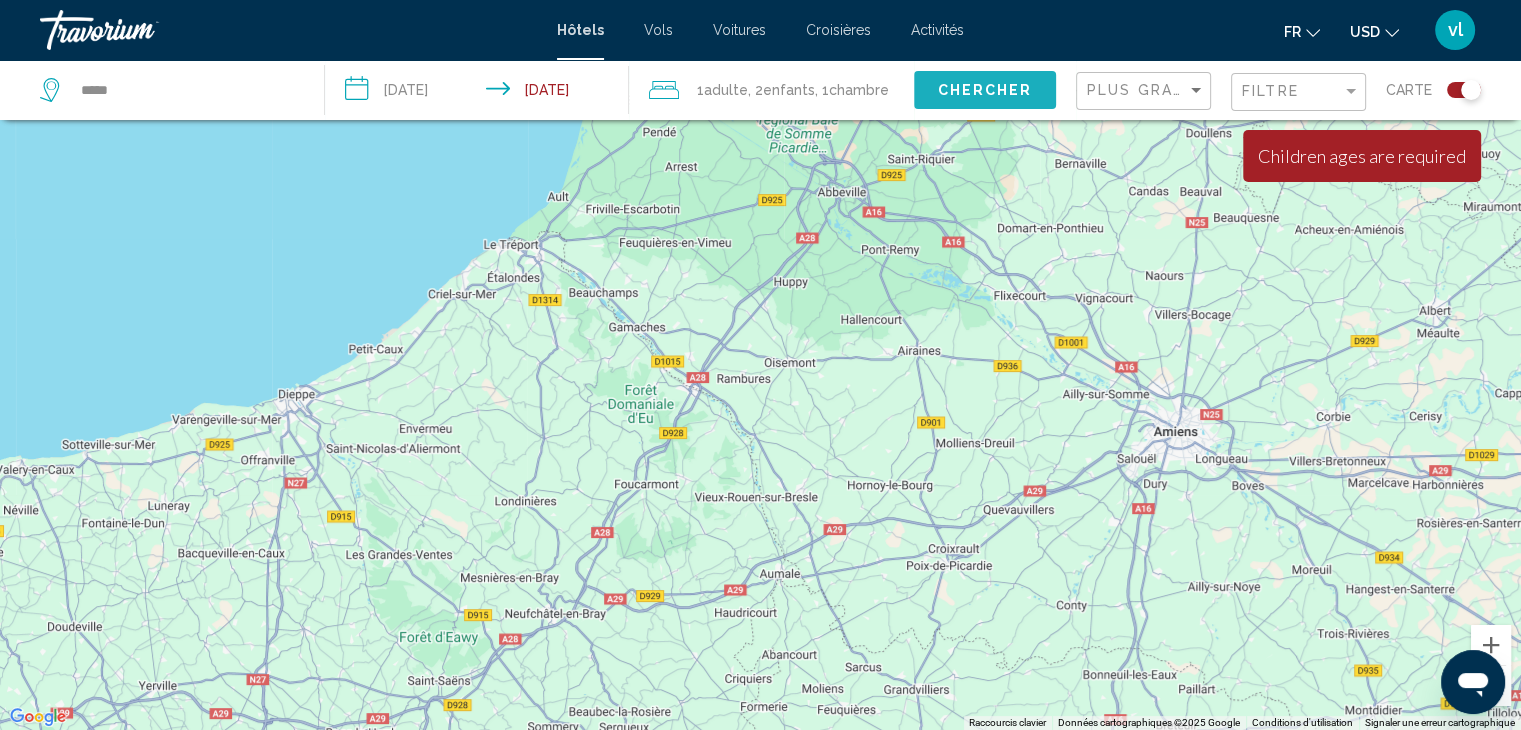 click on "Chercher" 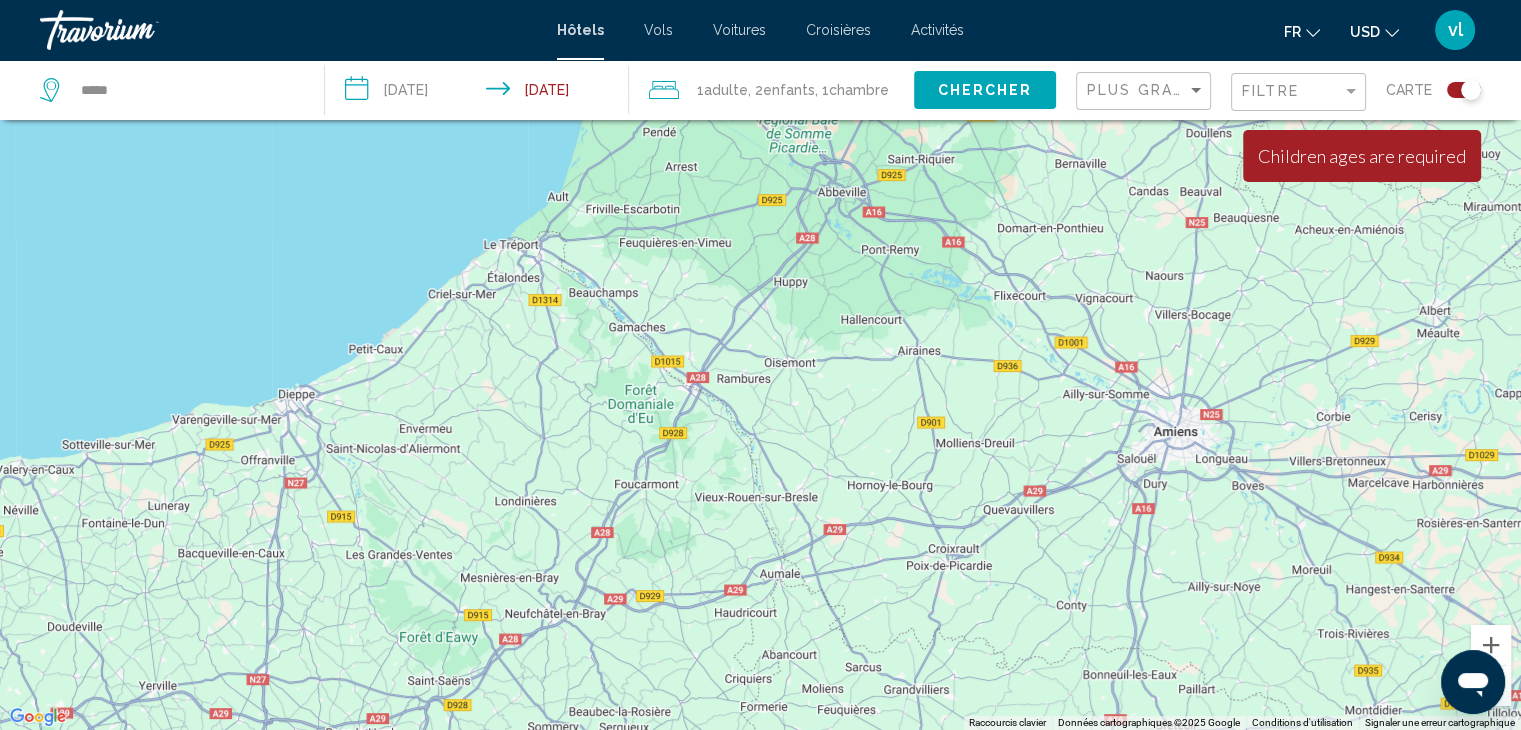 click on ", 1  Chambre pièces" 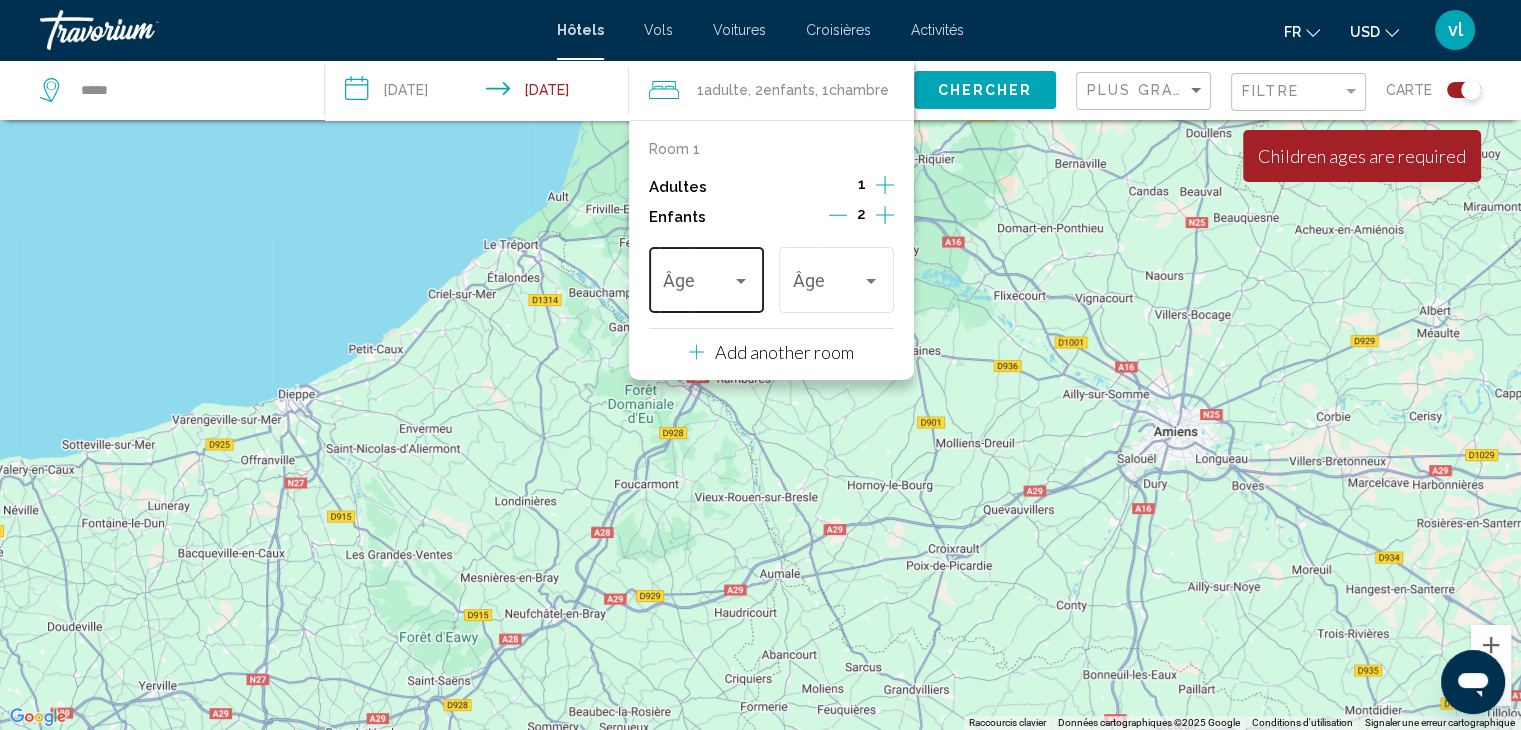click on "Âge" at bounding box center [707, 277] 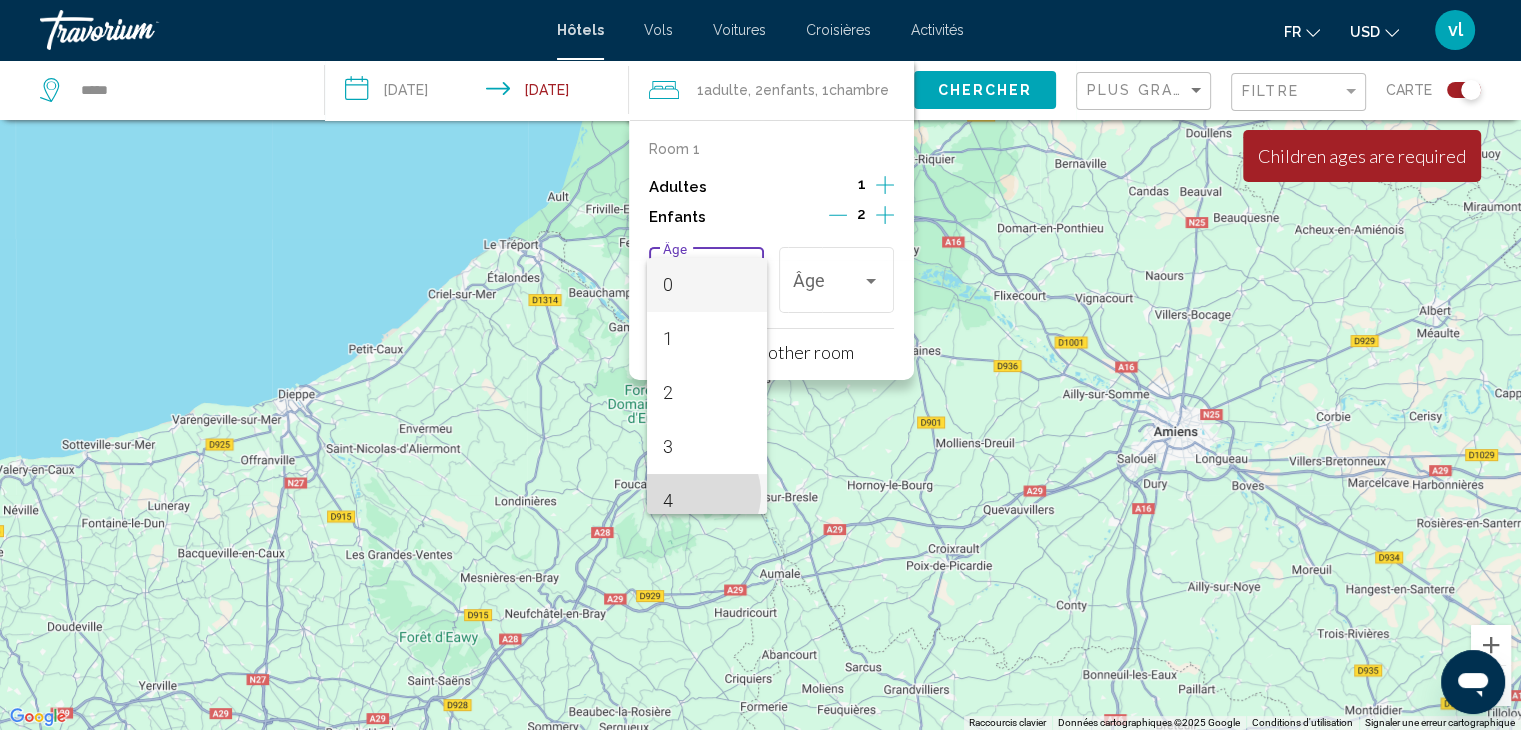 click on "4" at bounding box center [707, 501] 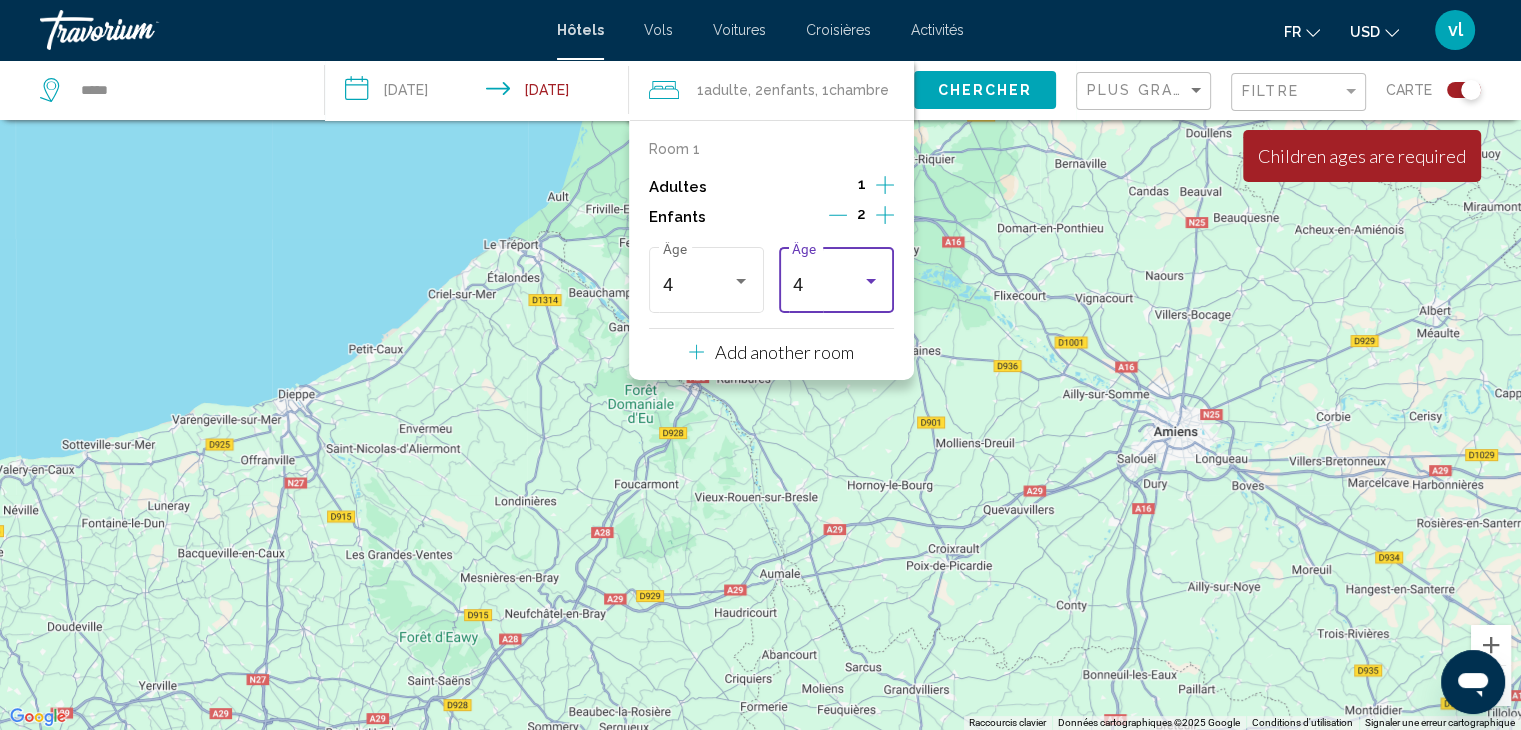 scroll, scrollTop: 14, scrollLeft: 0, axis: vertical 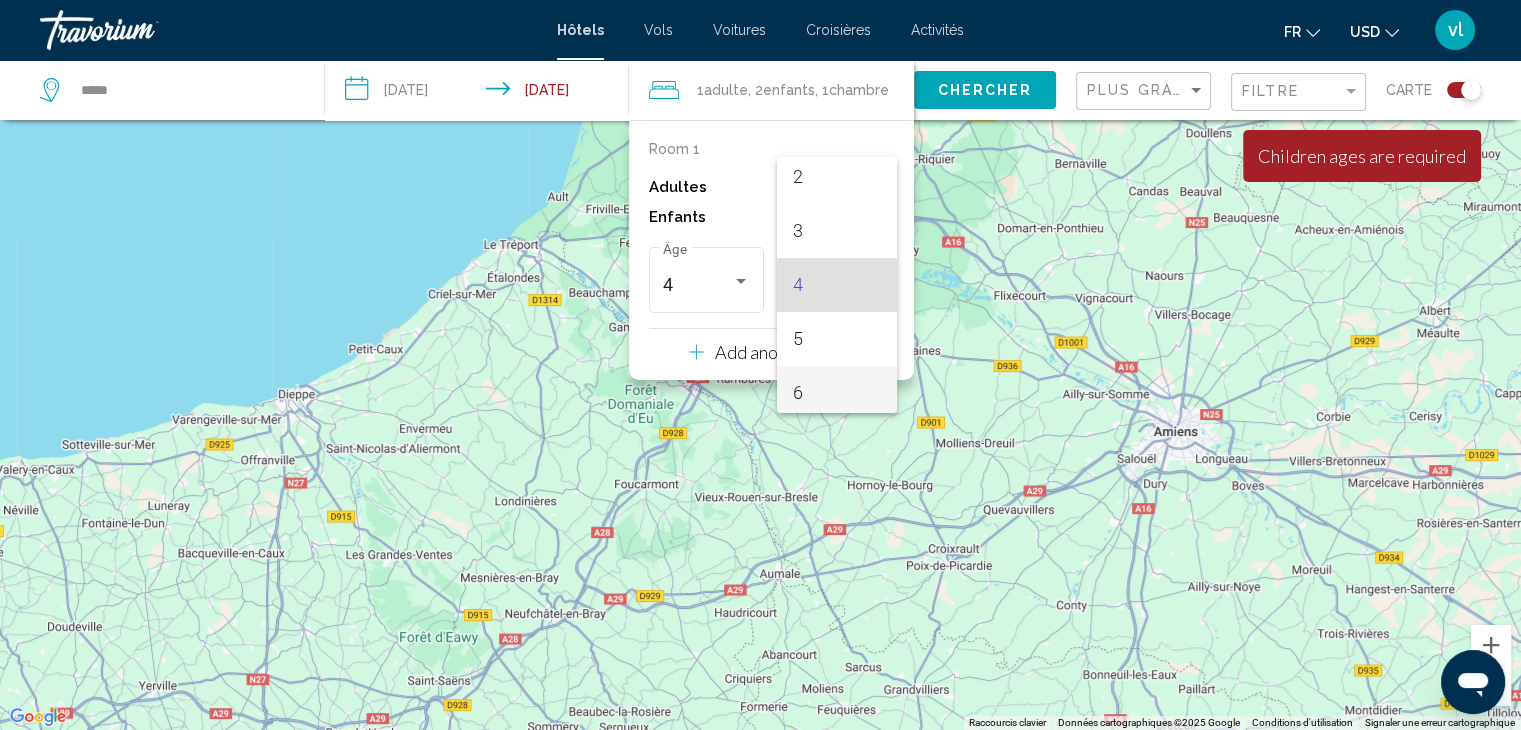 click on "6" at bounding box center [837, 393] 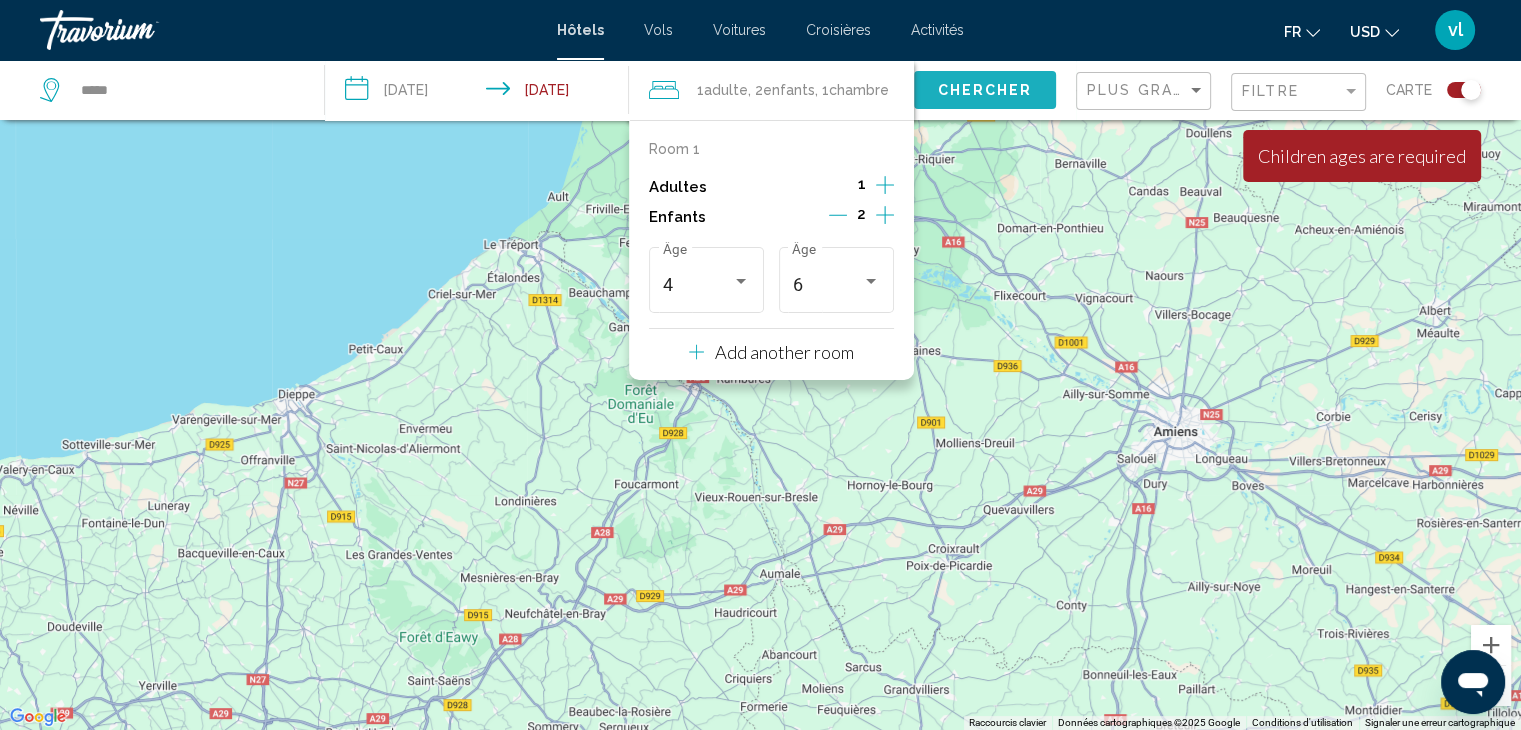 click on "Chercher" 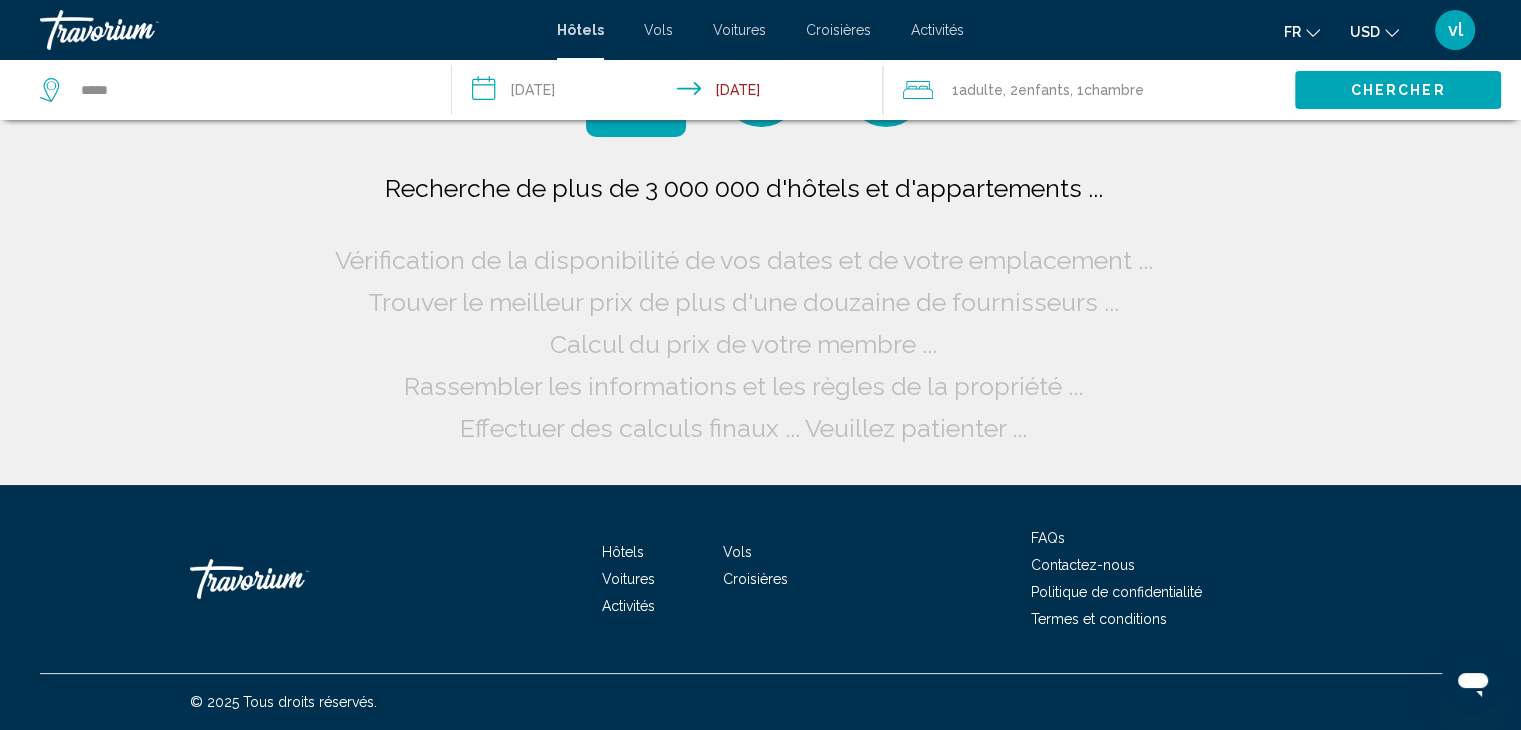 scroll, scrollTop: 0, scrollLeft: 0, axis: both 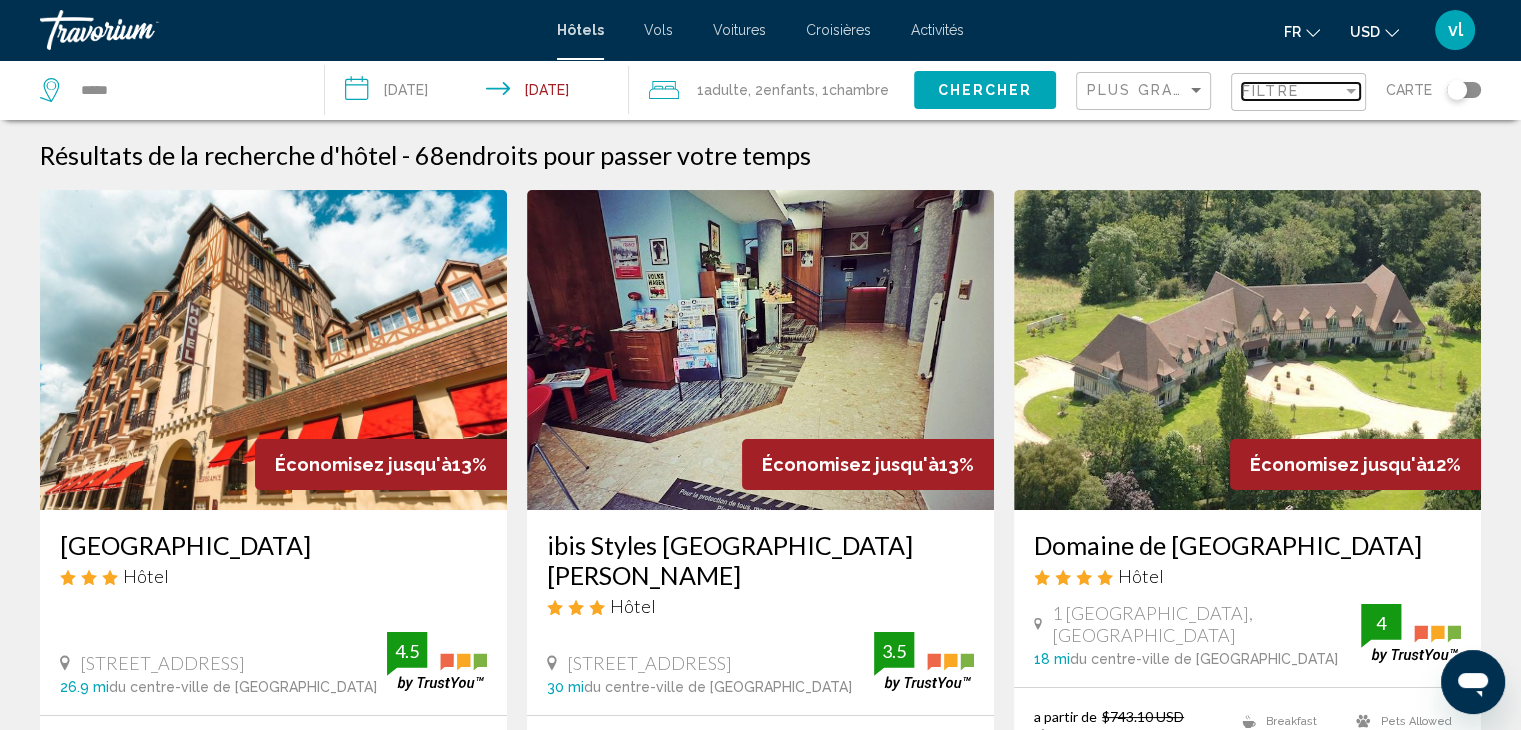 click on "Filtre" at bounding box center (1270, 91) 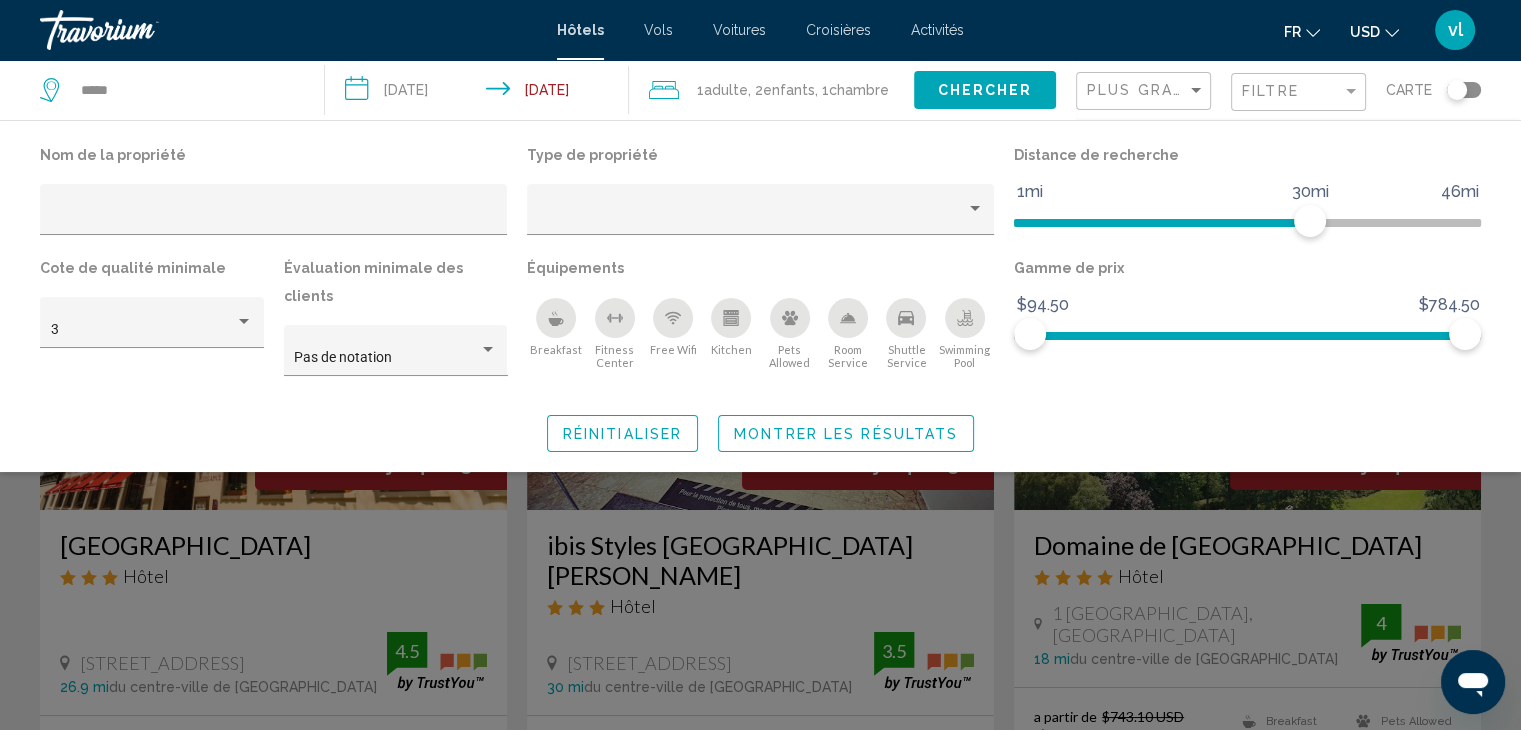 click 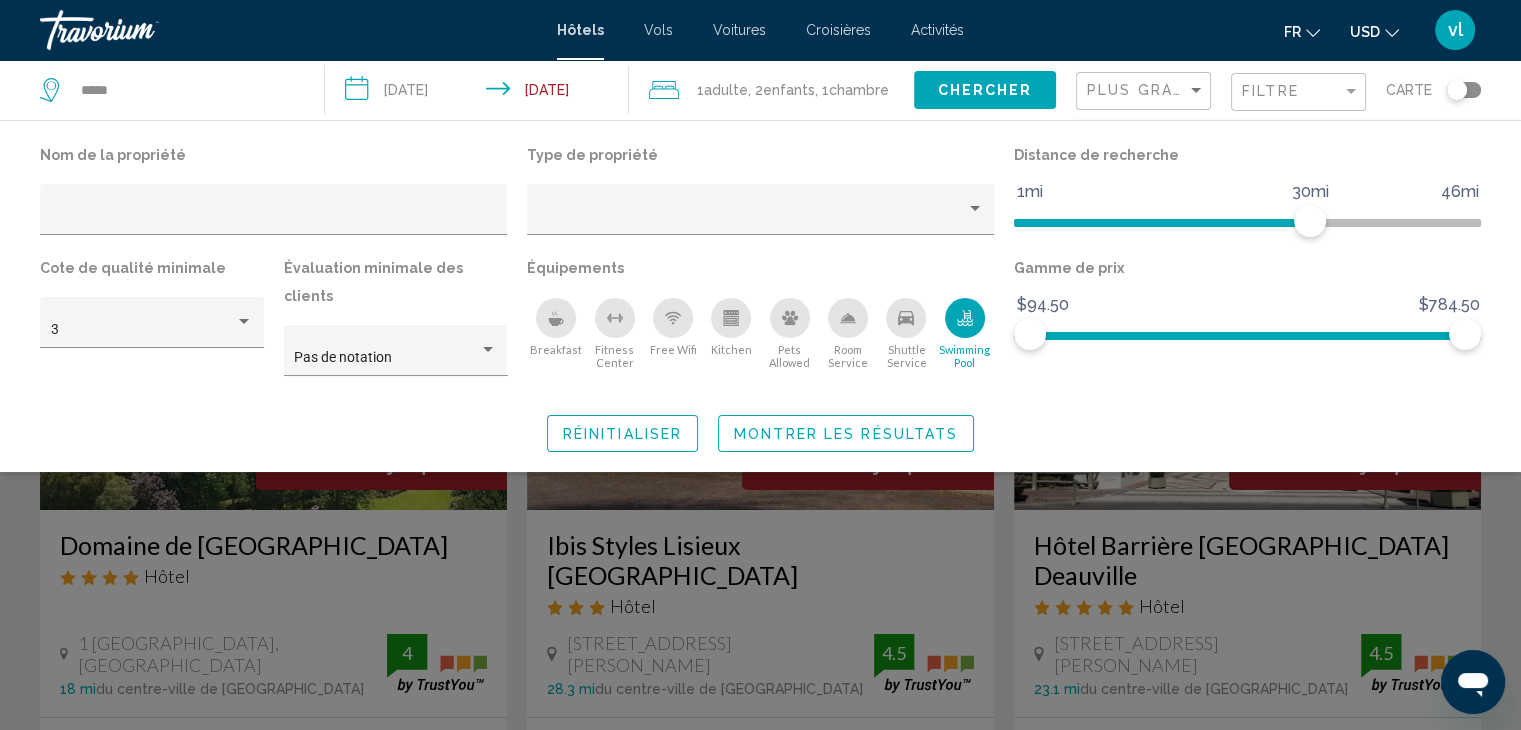 click 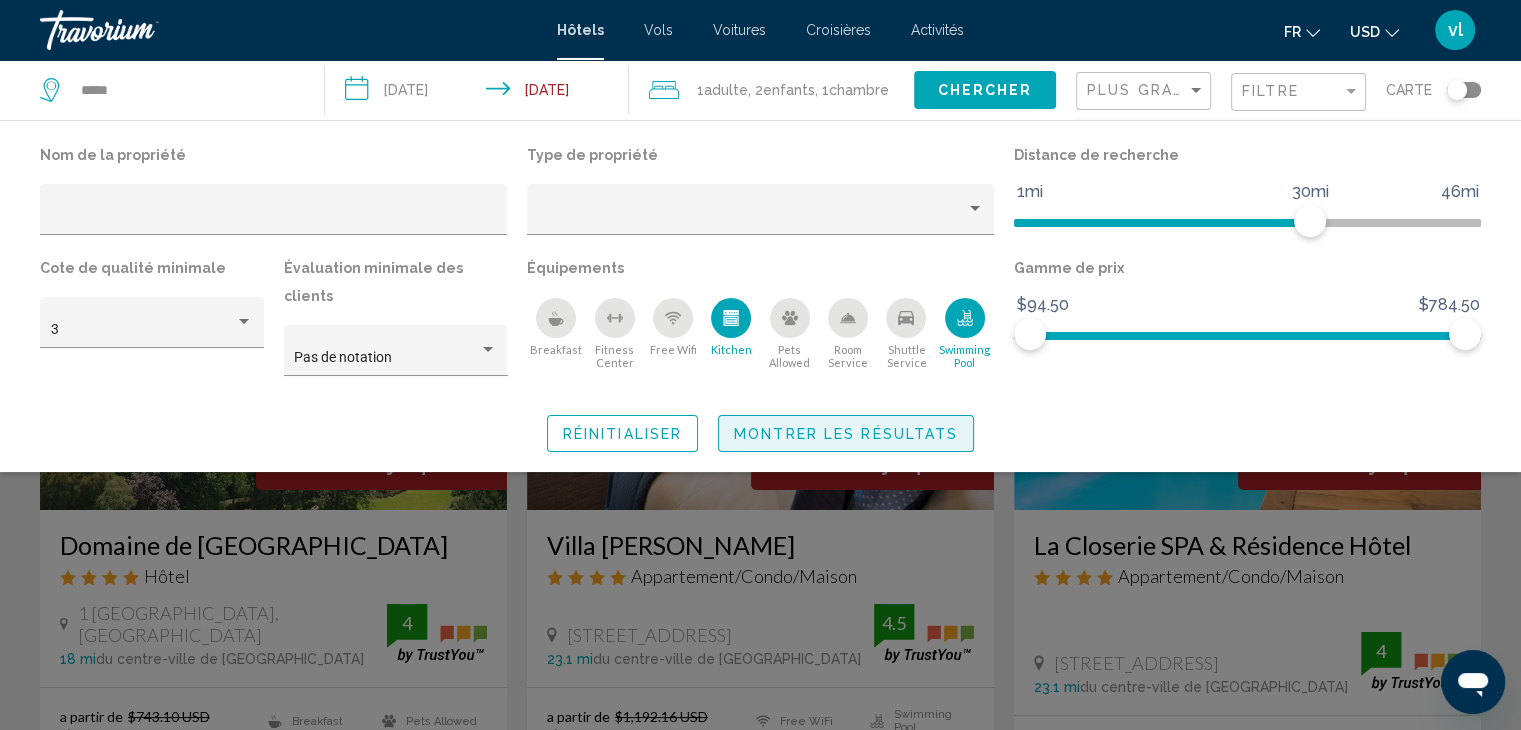 click on "Montrer les résultats" 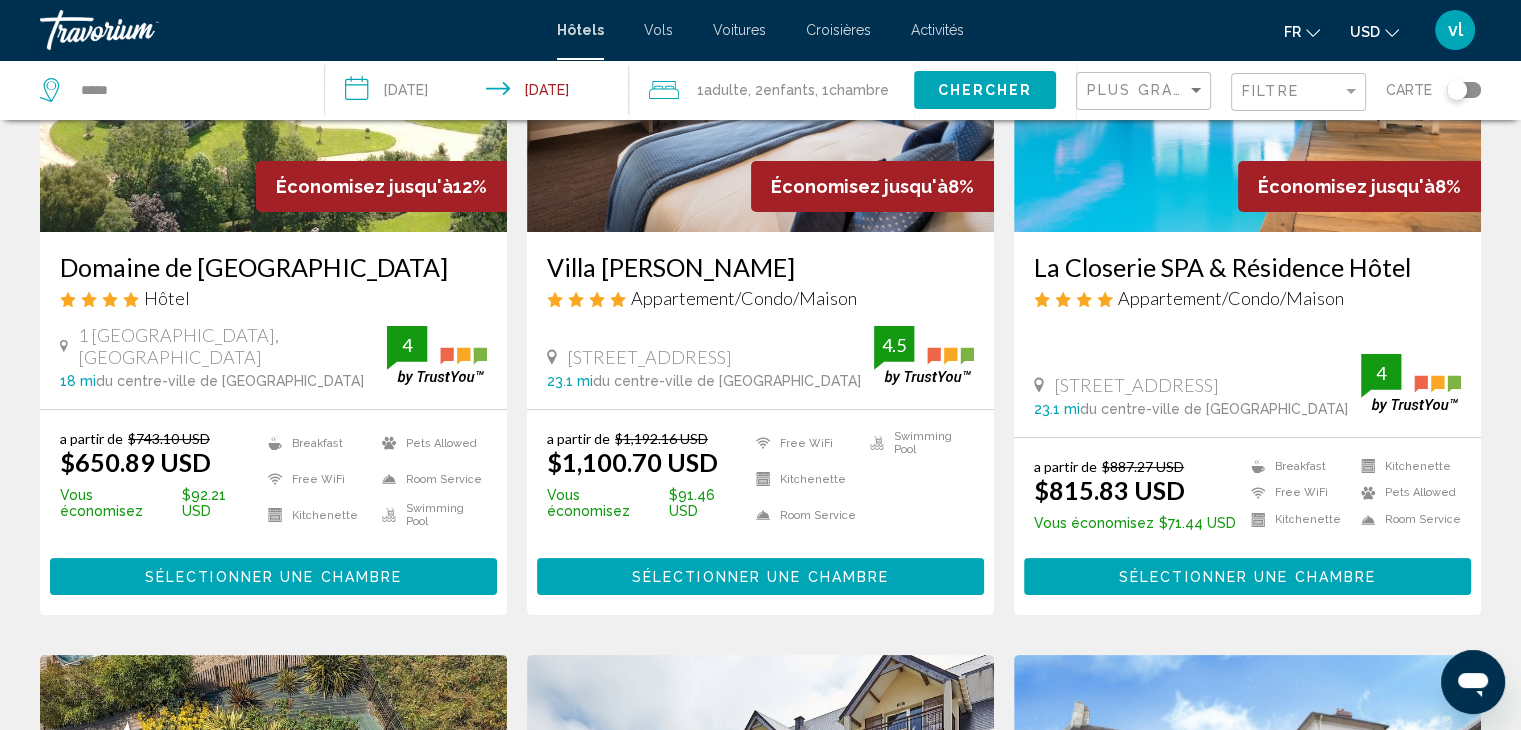 scroll, scrollTop: 0, scrollLeft: 0, axis: both 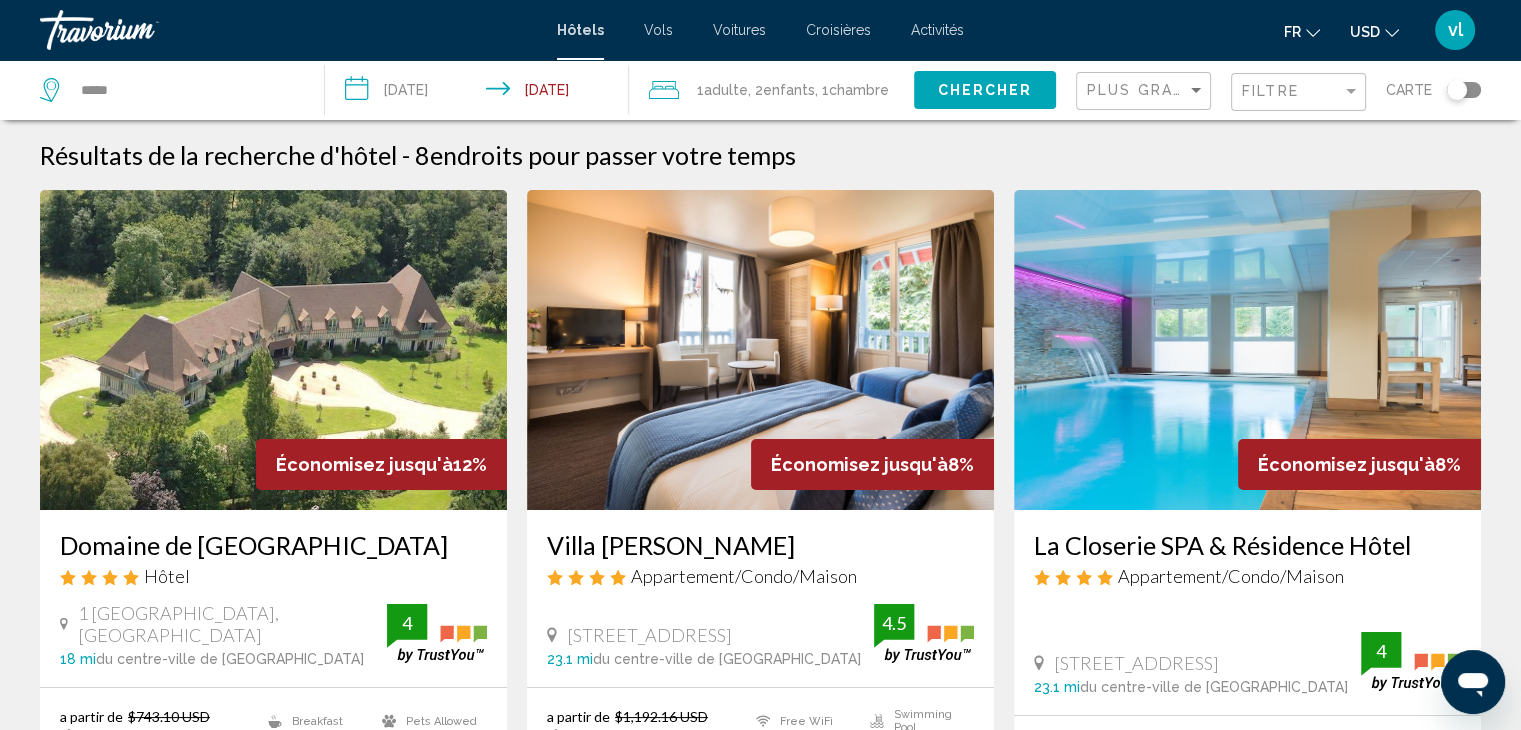 click 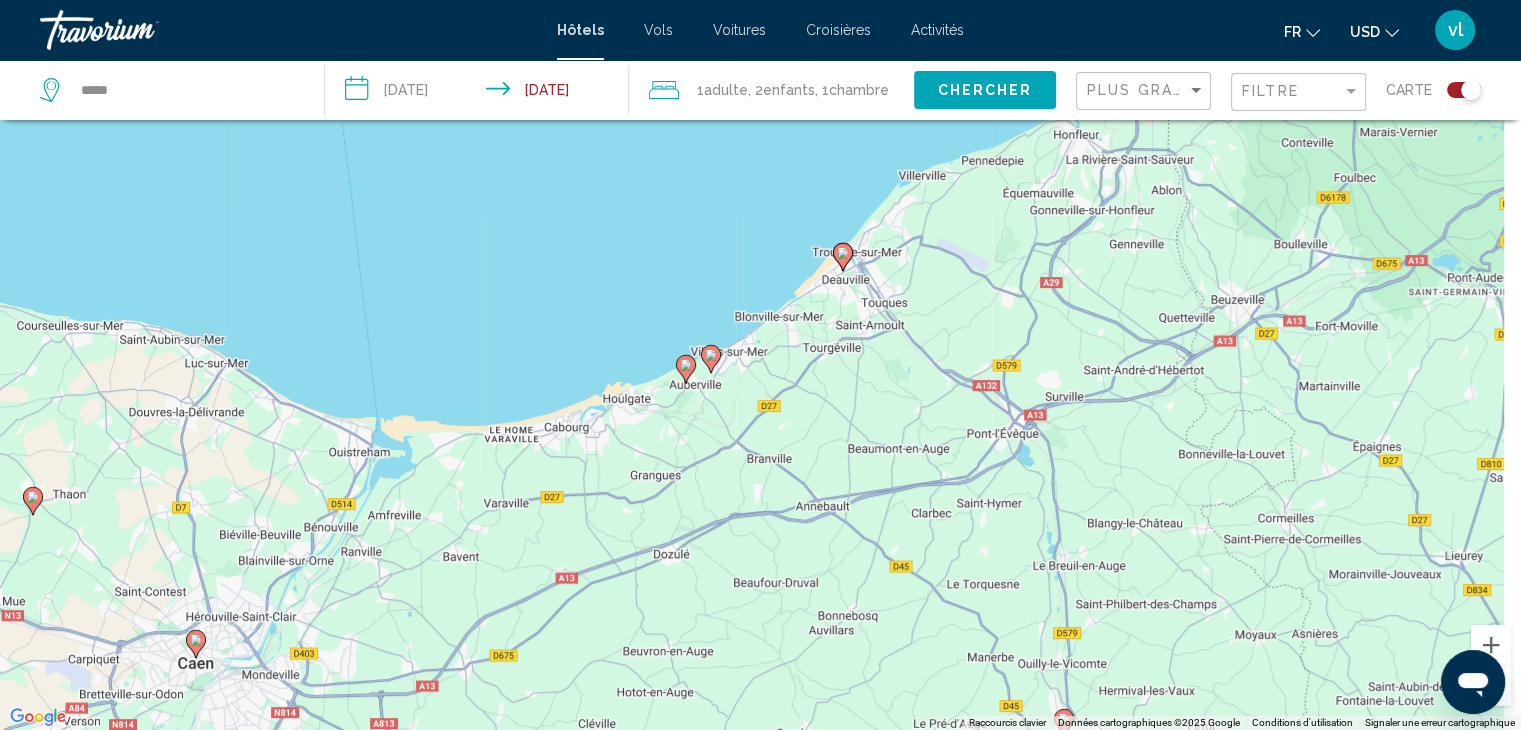 drag, startPoint x: 1177, startPoint y: 429, endPoint x: 731, endPoint y: 623, distance: 486.36612 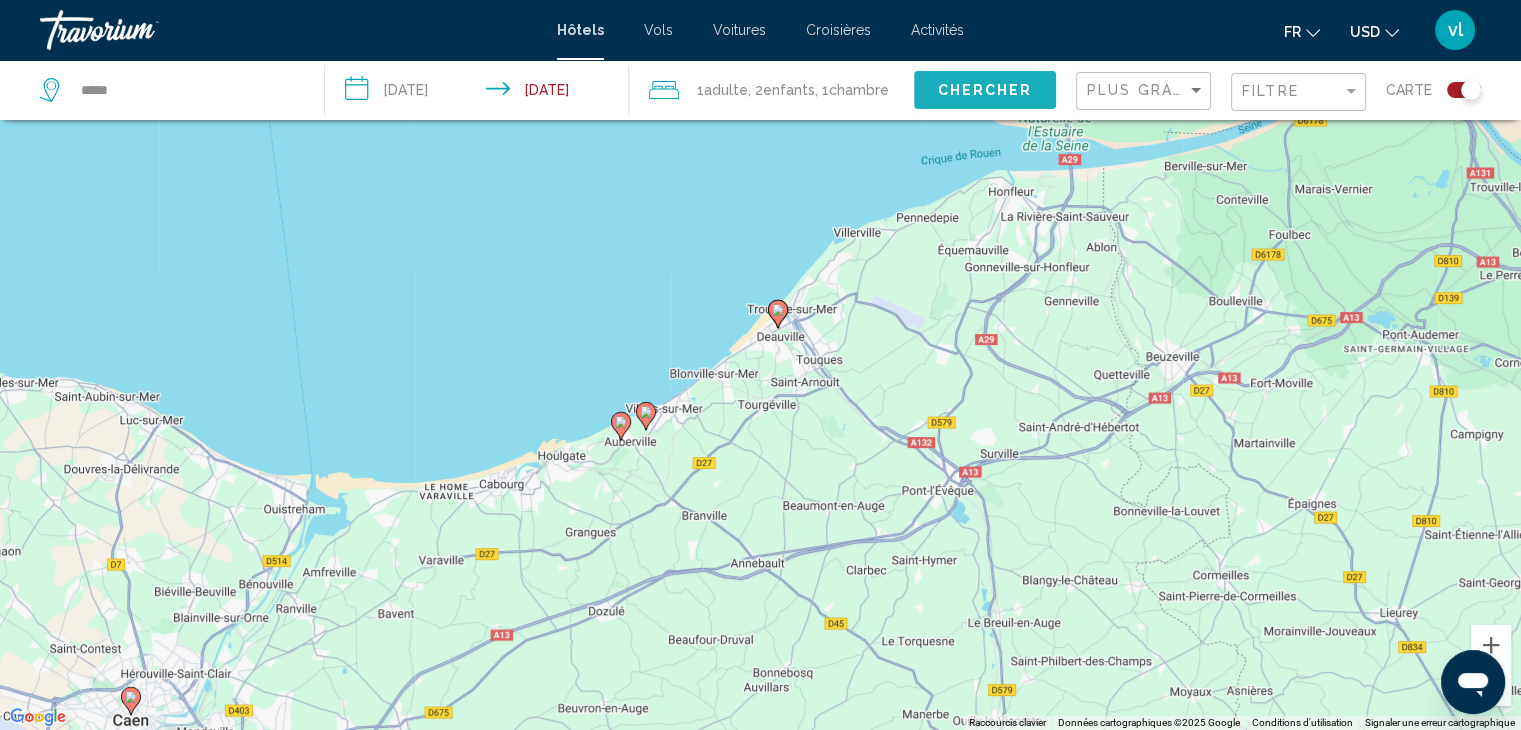 click on "Chercher" 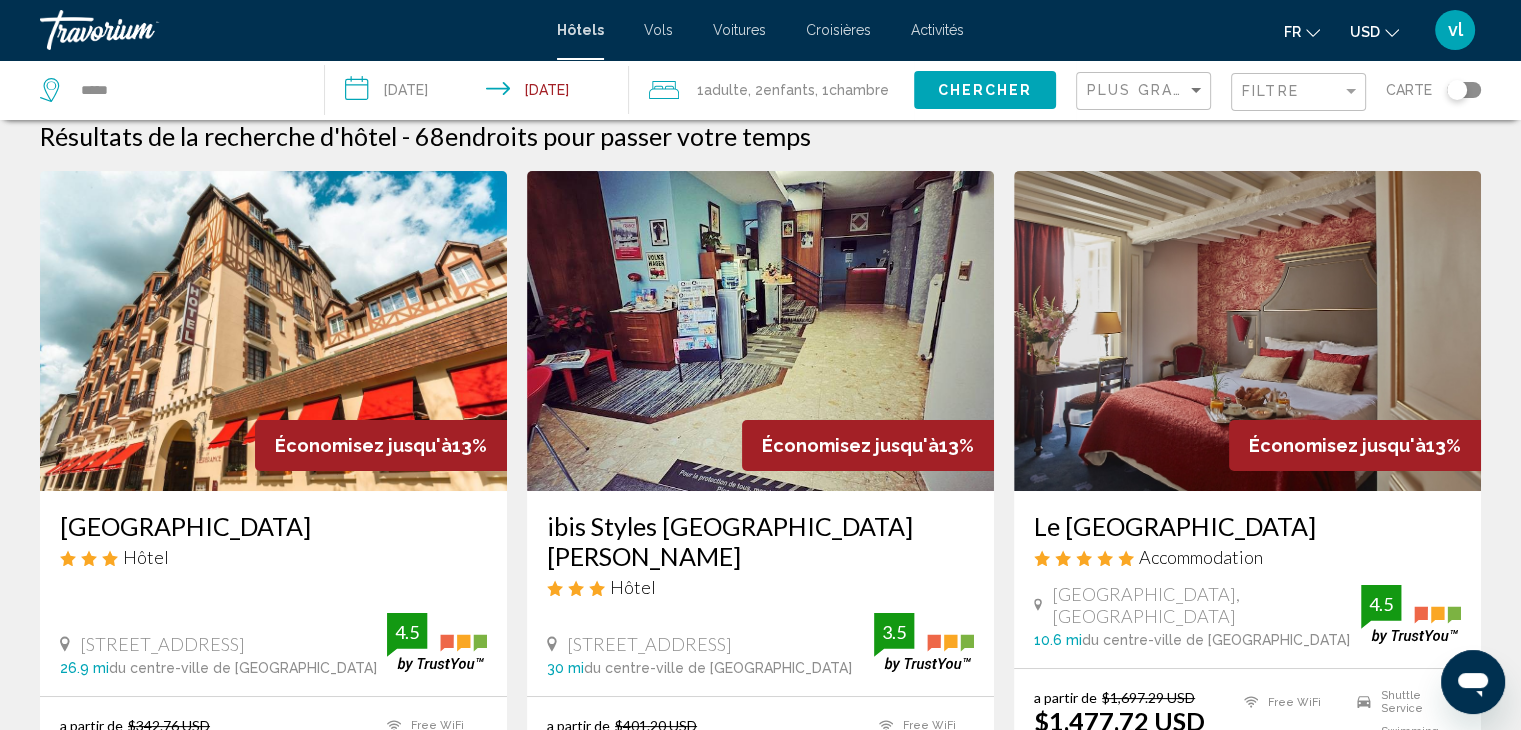 scroll, scrollTop: 0, scrollLeft: 0, axis: both 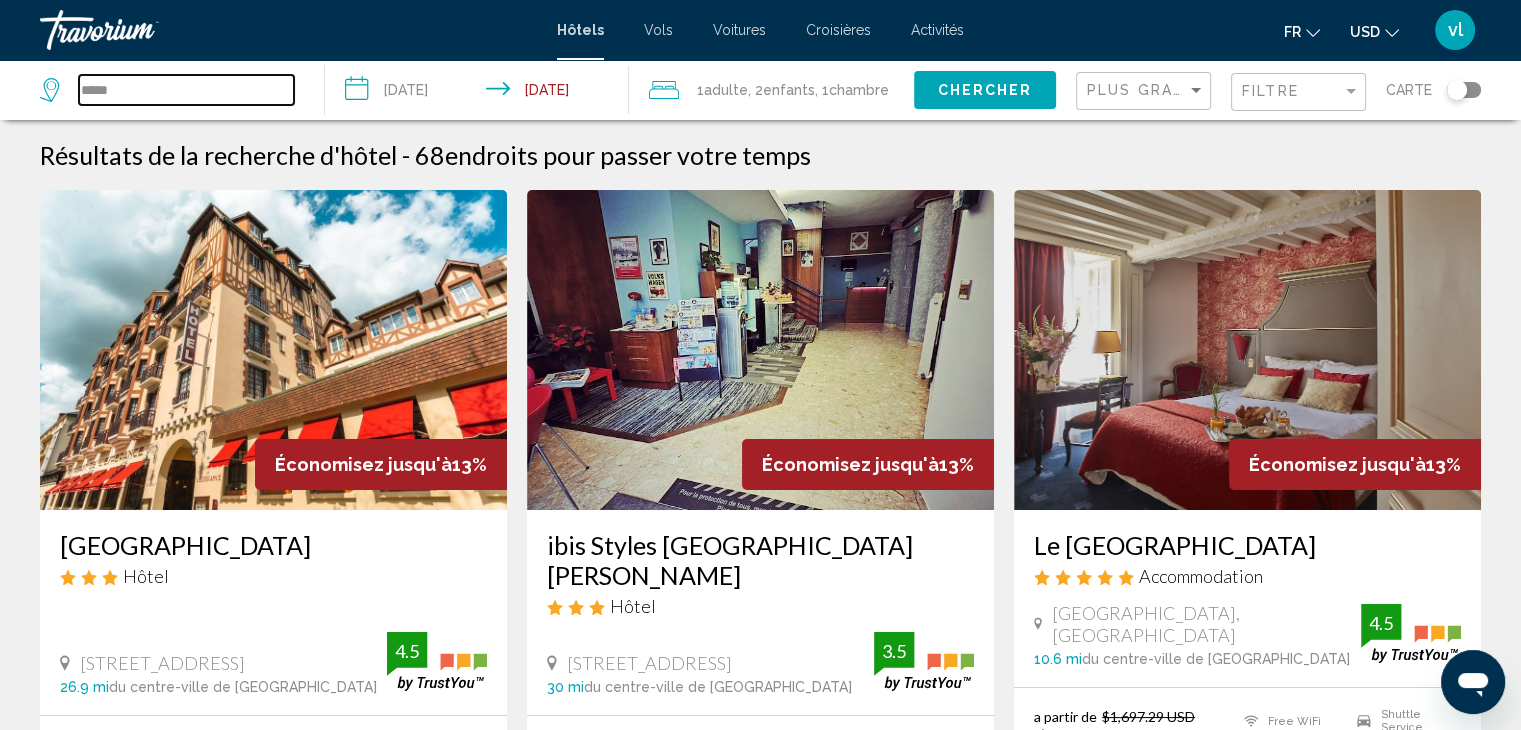 click on "*****" at bounding box center [186, 90] 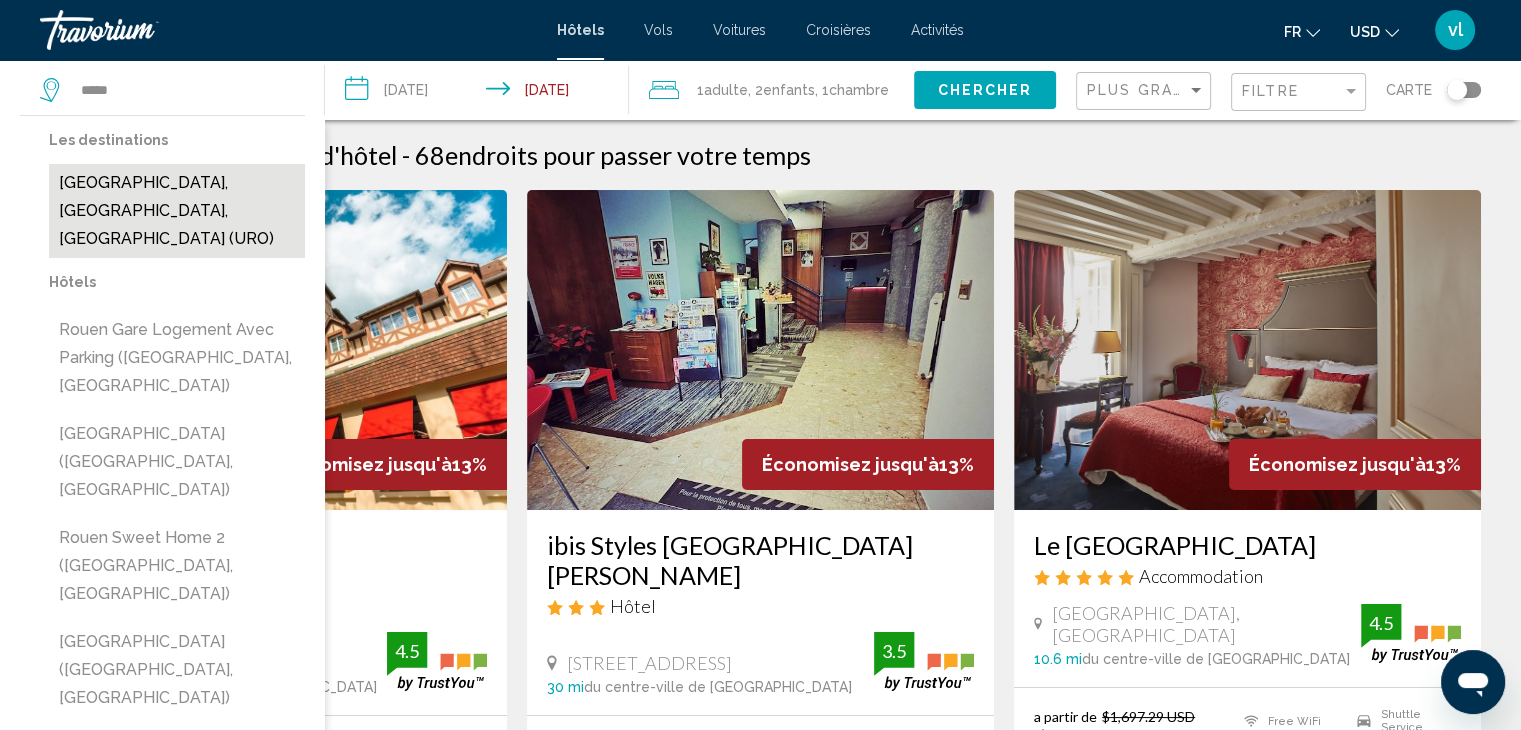 click on "[GEOGRAPHIC_DATA], [GEOGRAPHIC_DATA], [GEOGRAPHIC_DATA] (URO)" at bounding box center [177, 211] 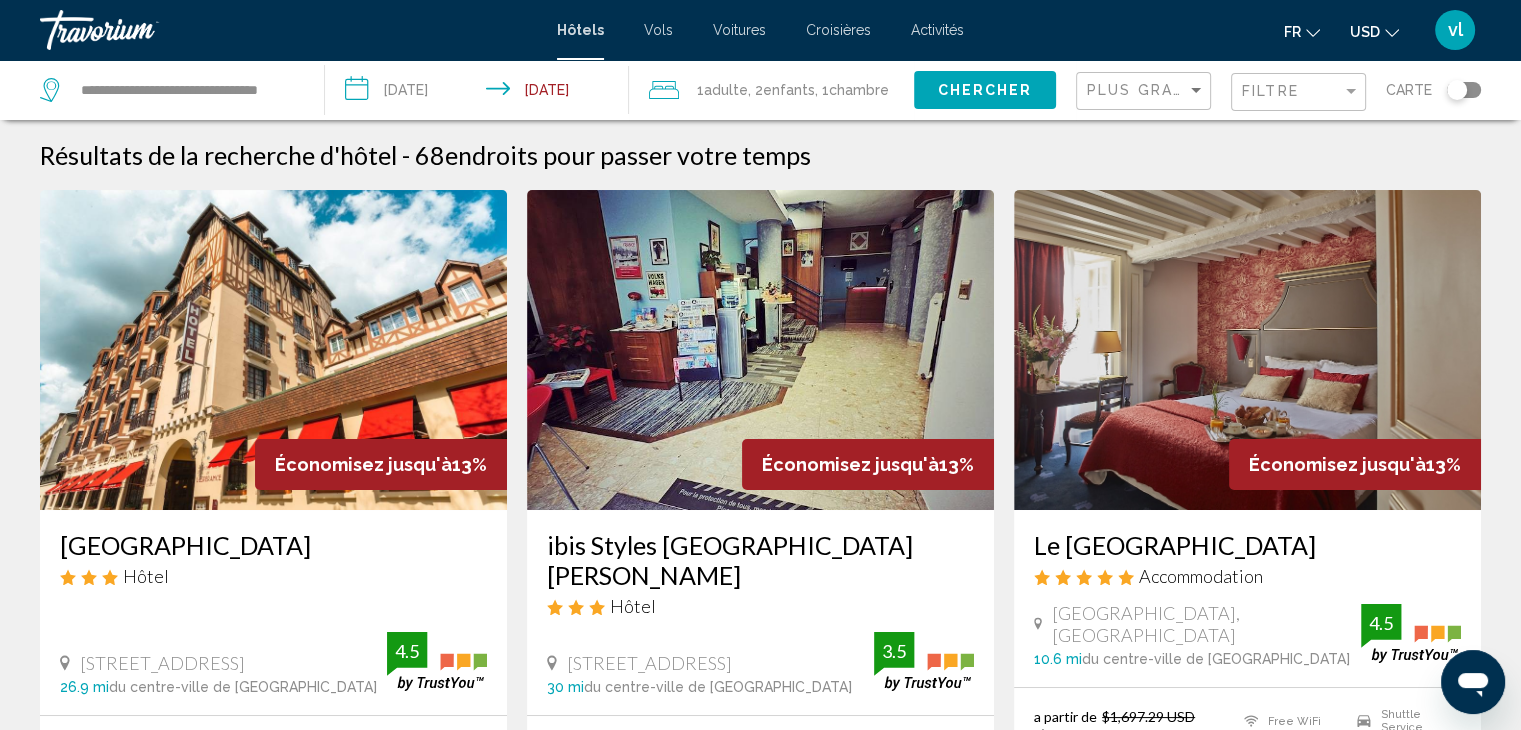 click on "Chercher" 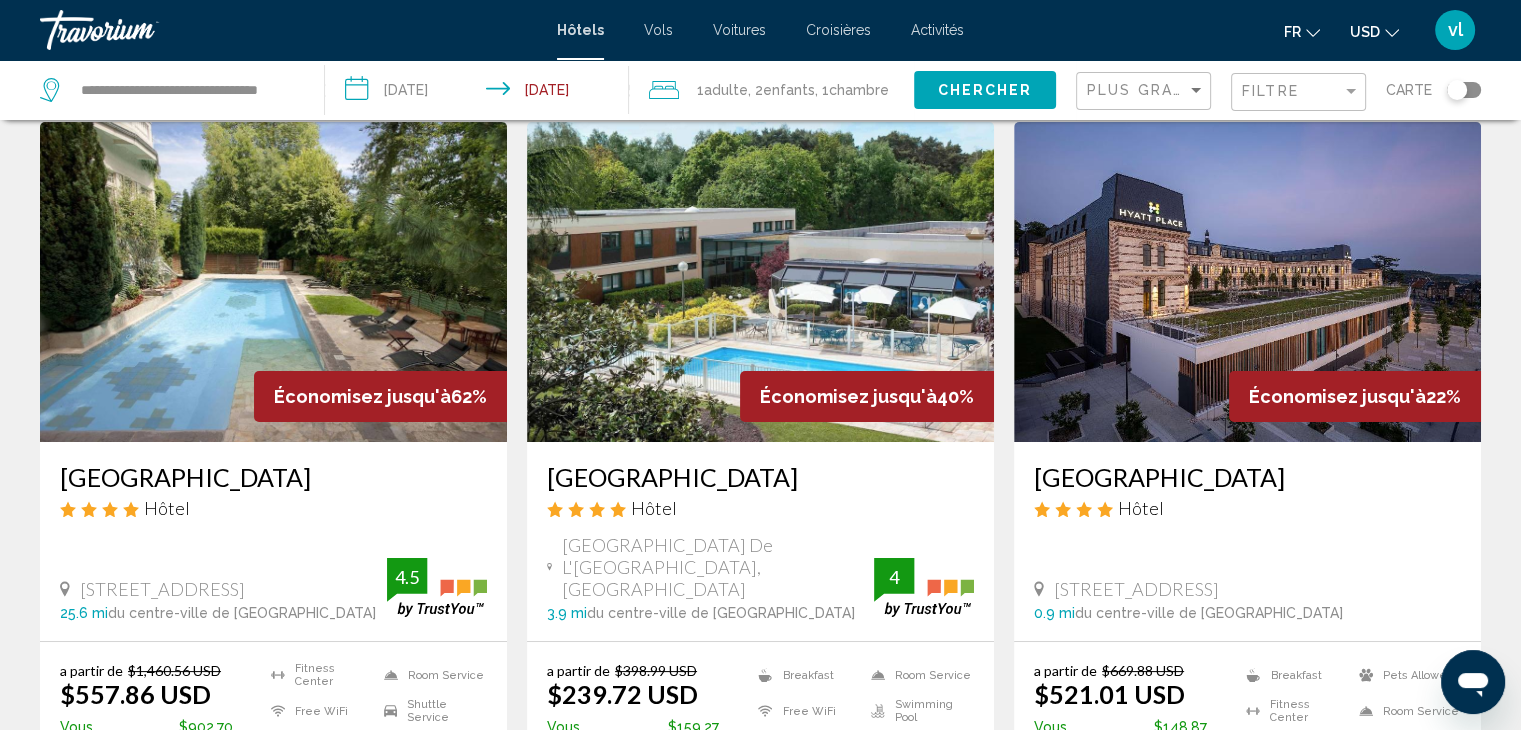 scroll, scrollTop: 84, scrollLeft: 0, axis: vertical 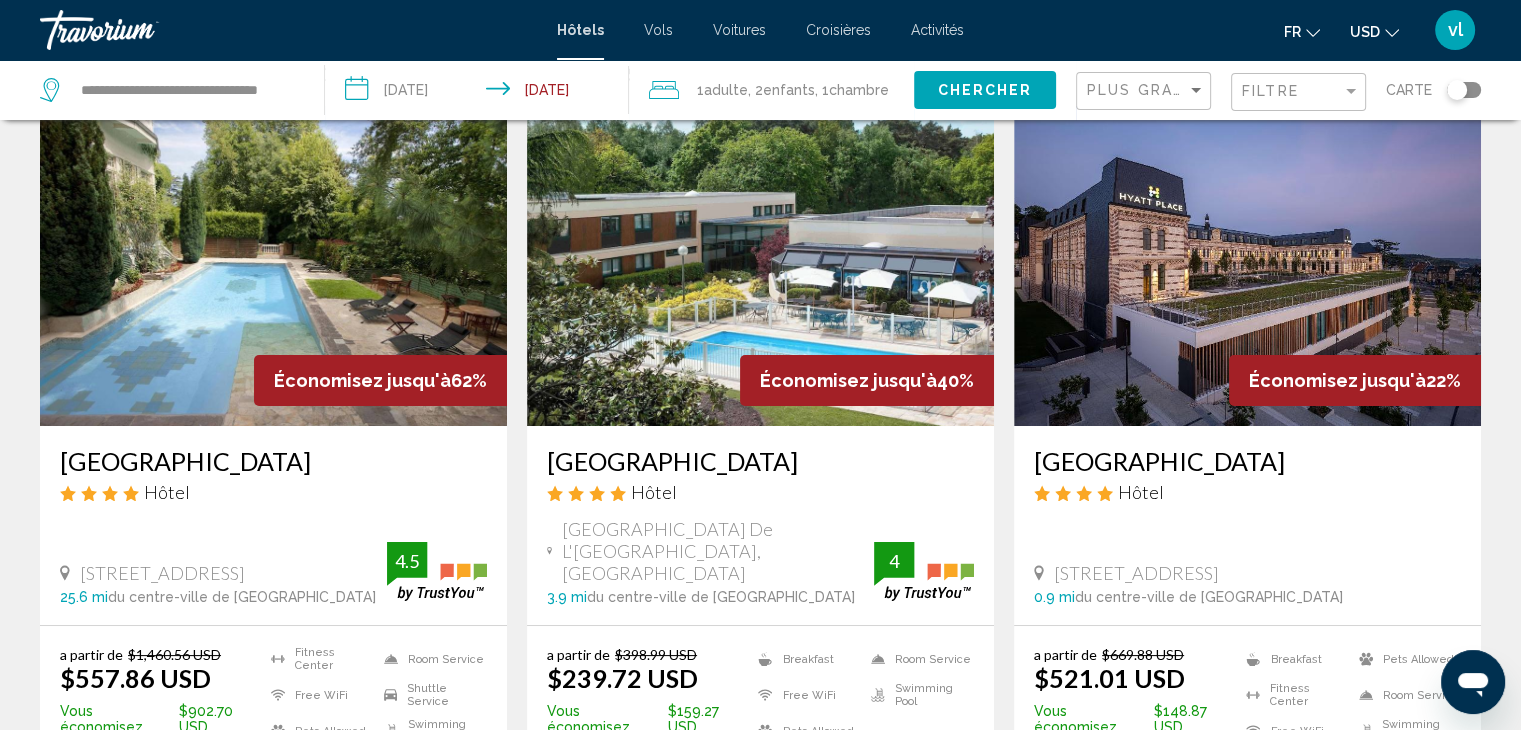 click on "USD
USD ($) MXN (Mex$) CAD (Can$) GBP (£) EUR (€) AUD (A$) NZD (NZ$) CNY (CN¥)" 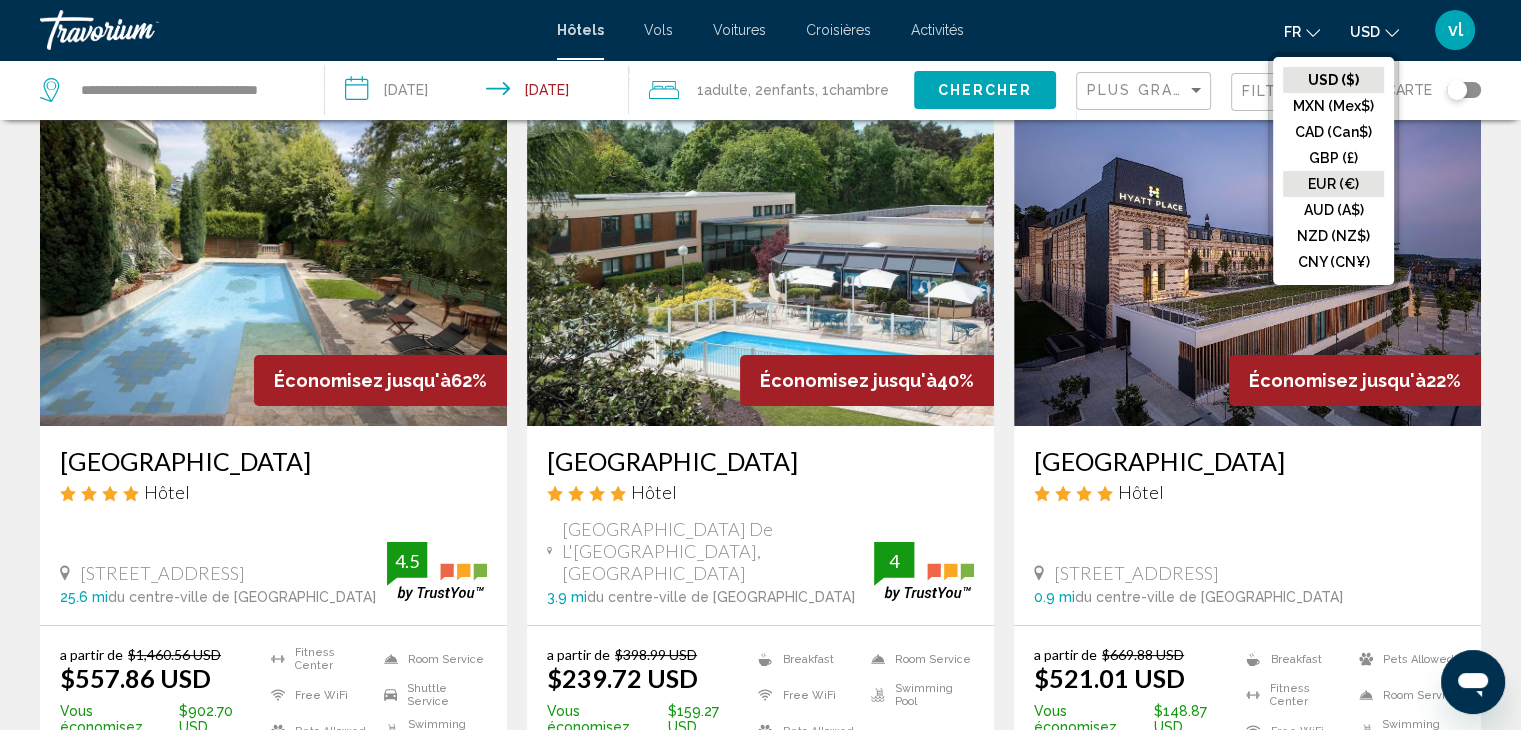 click on "EUR (€)" 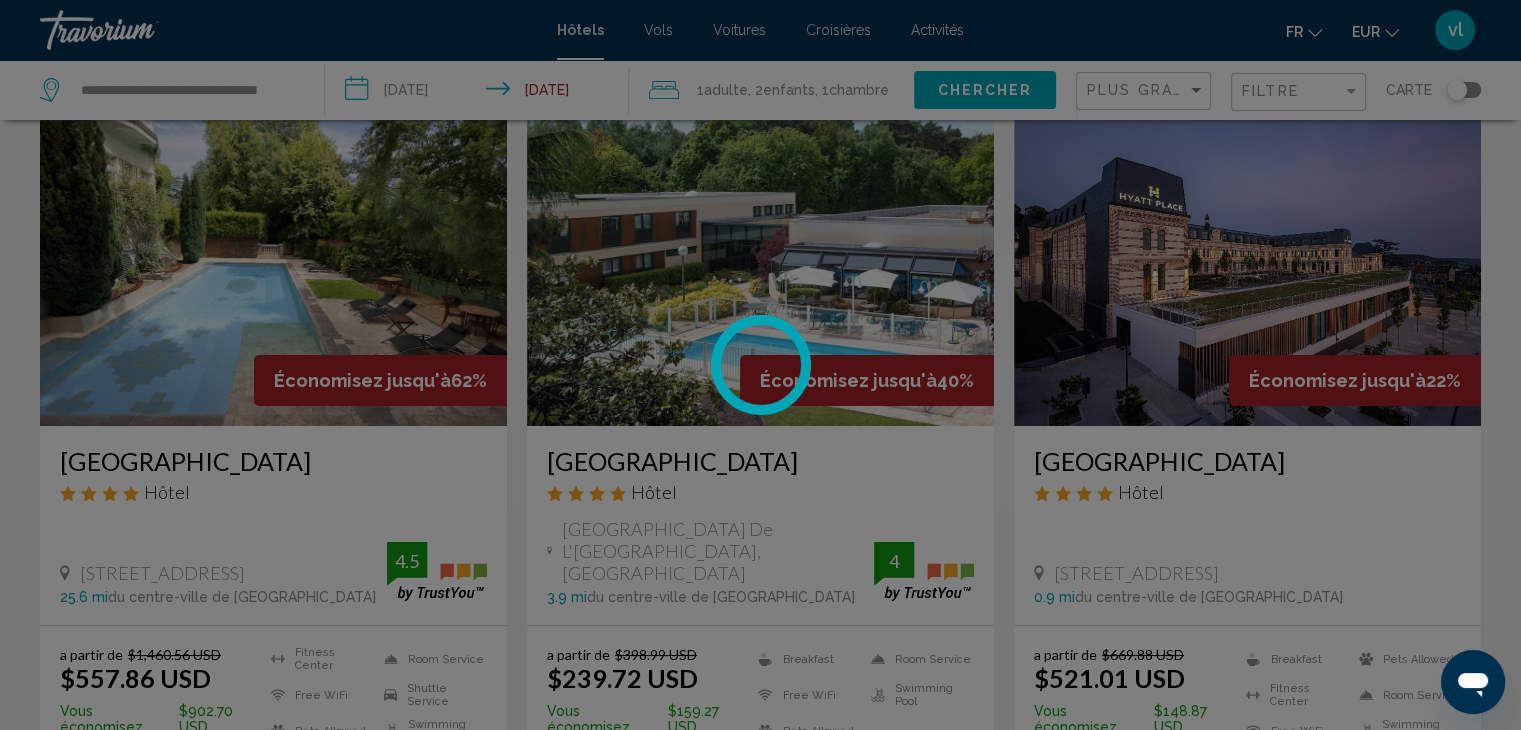 scroll, scrollTop: 0, scrollLeft: 0, axis: both 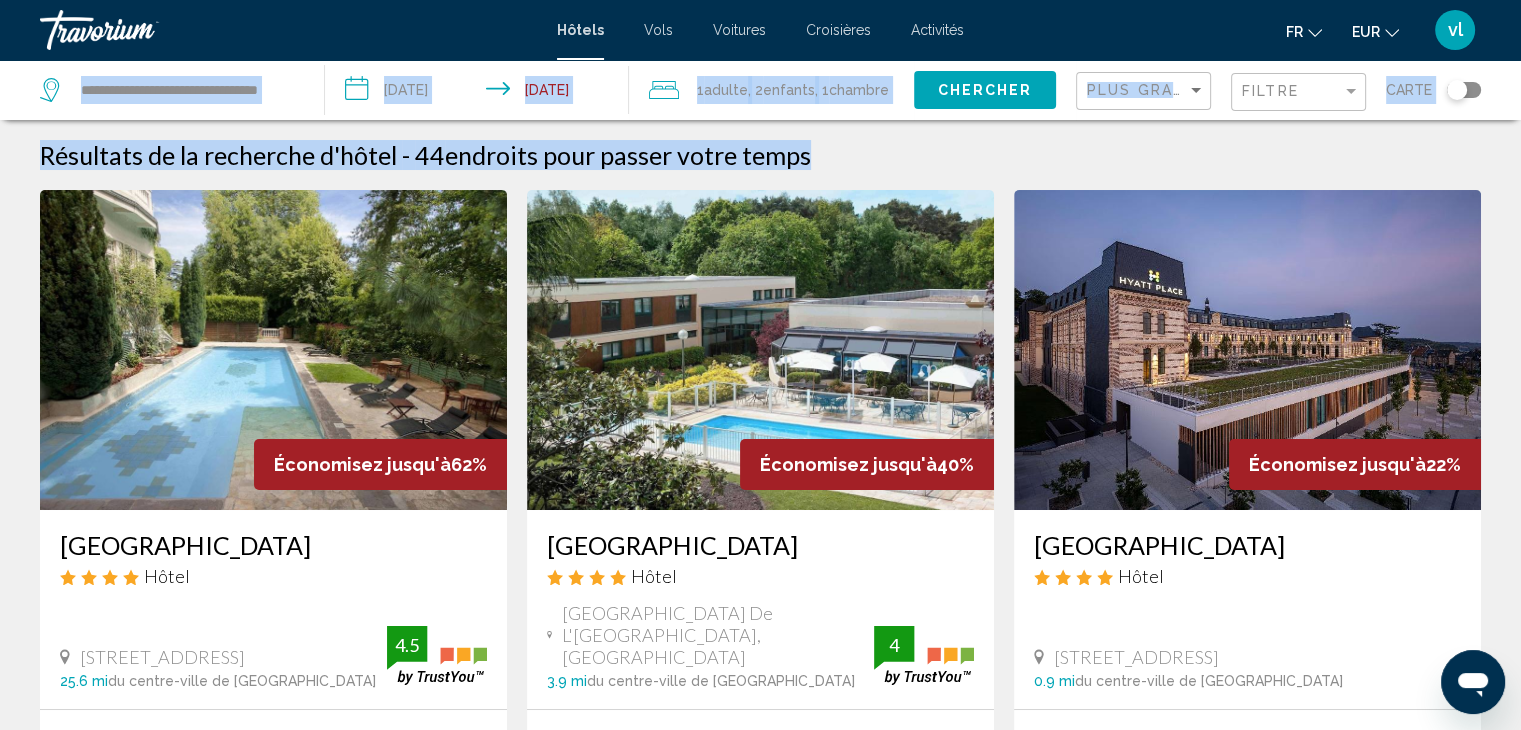 drag, startPoint x: 1516, startPoint y: 51, endPoint x: 1535, endPoint y: 101, distance: 53.488316 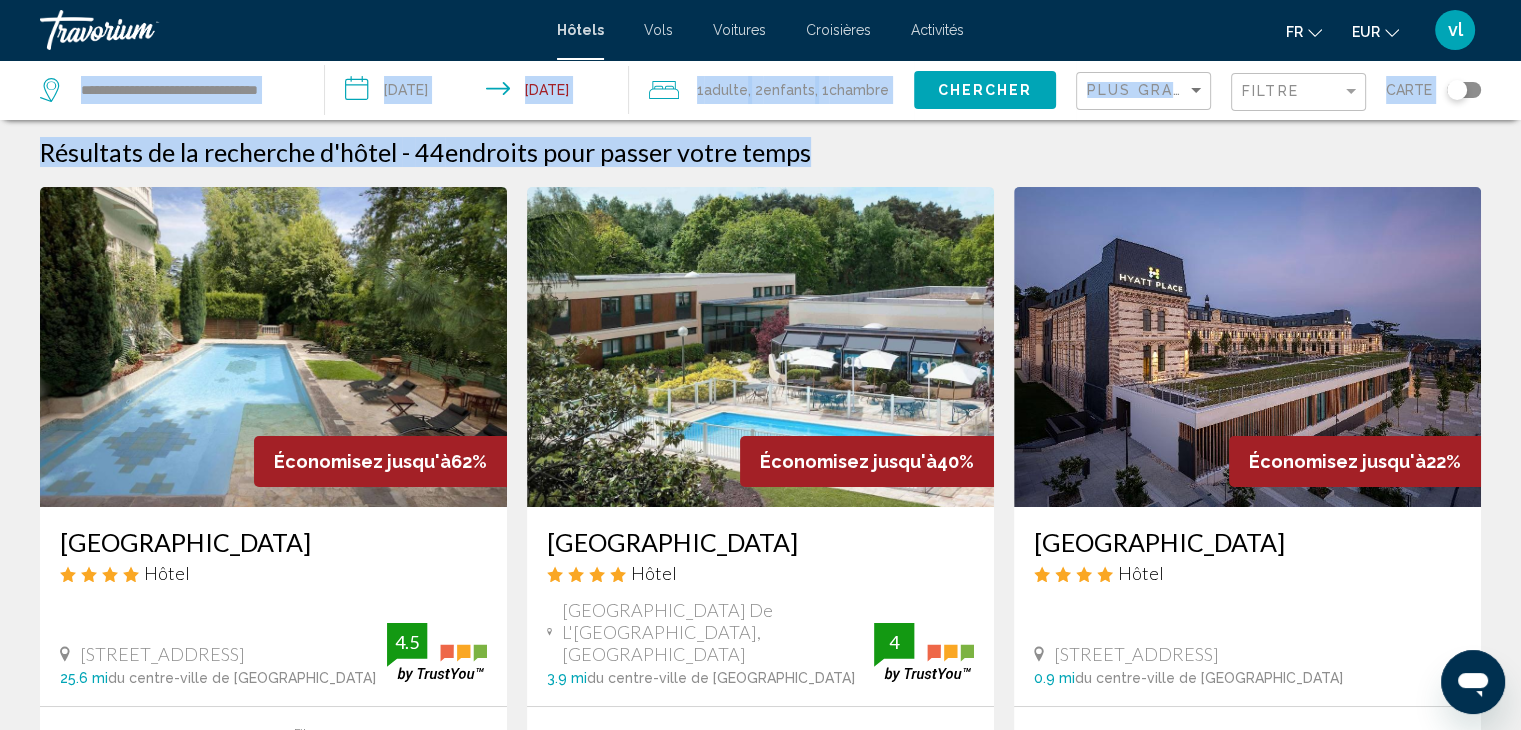 click on "Résultats de la recherche d'hôtel  -   44  endroits pour passer votre temps" at bounding box center [760, 152] 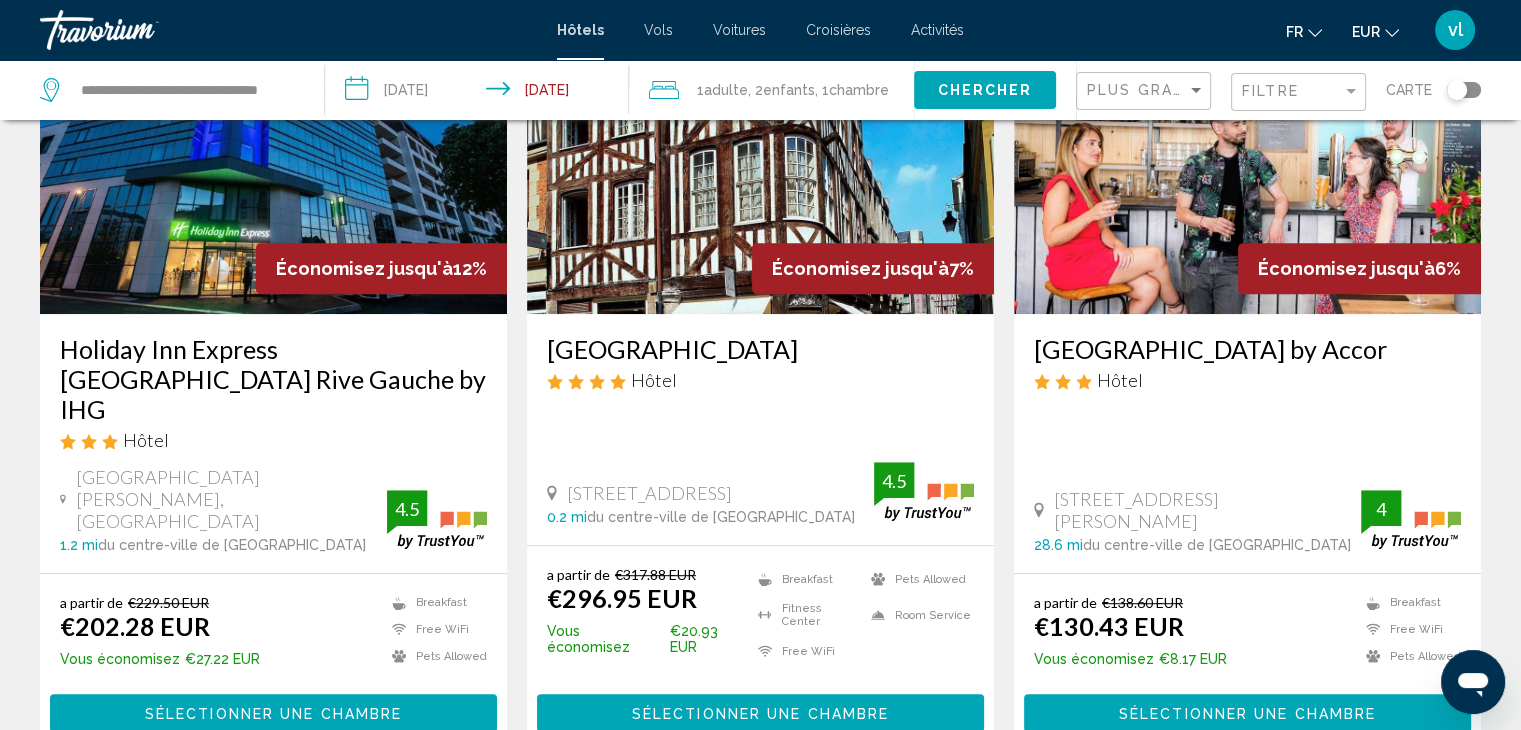 scroll, scrollTop: 940, scrollLeft: 0, axis: vertical 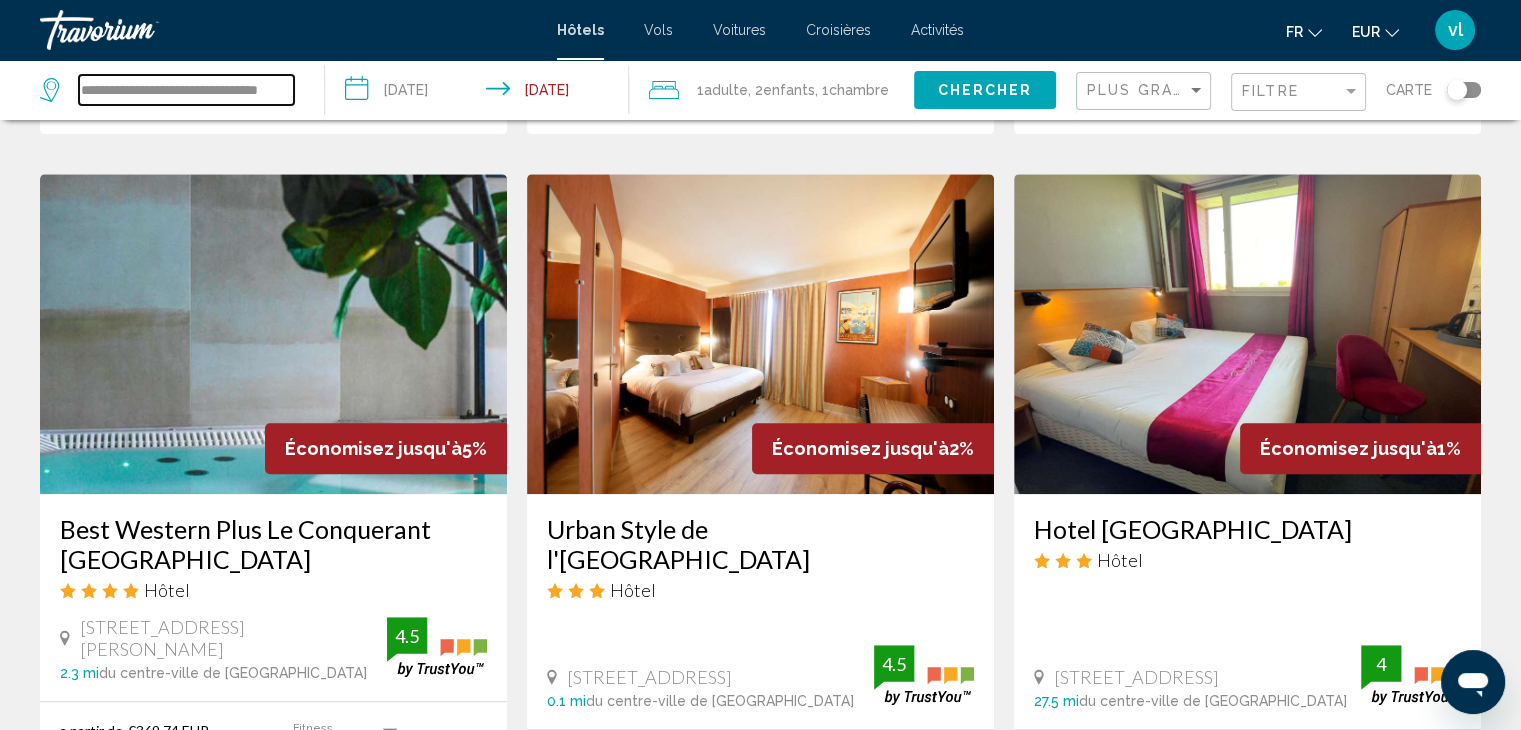 click on "**********" at bounding box center [186, 90] 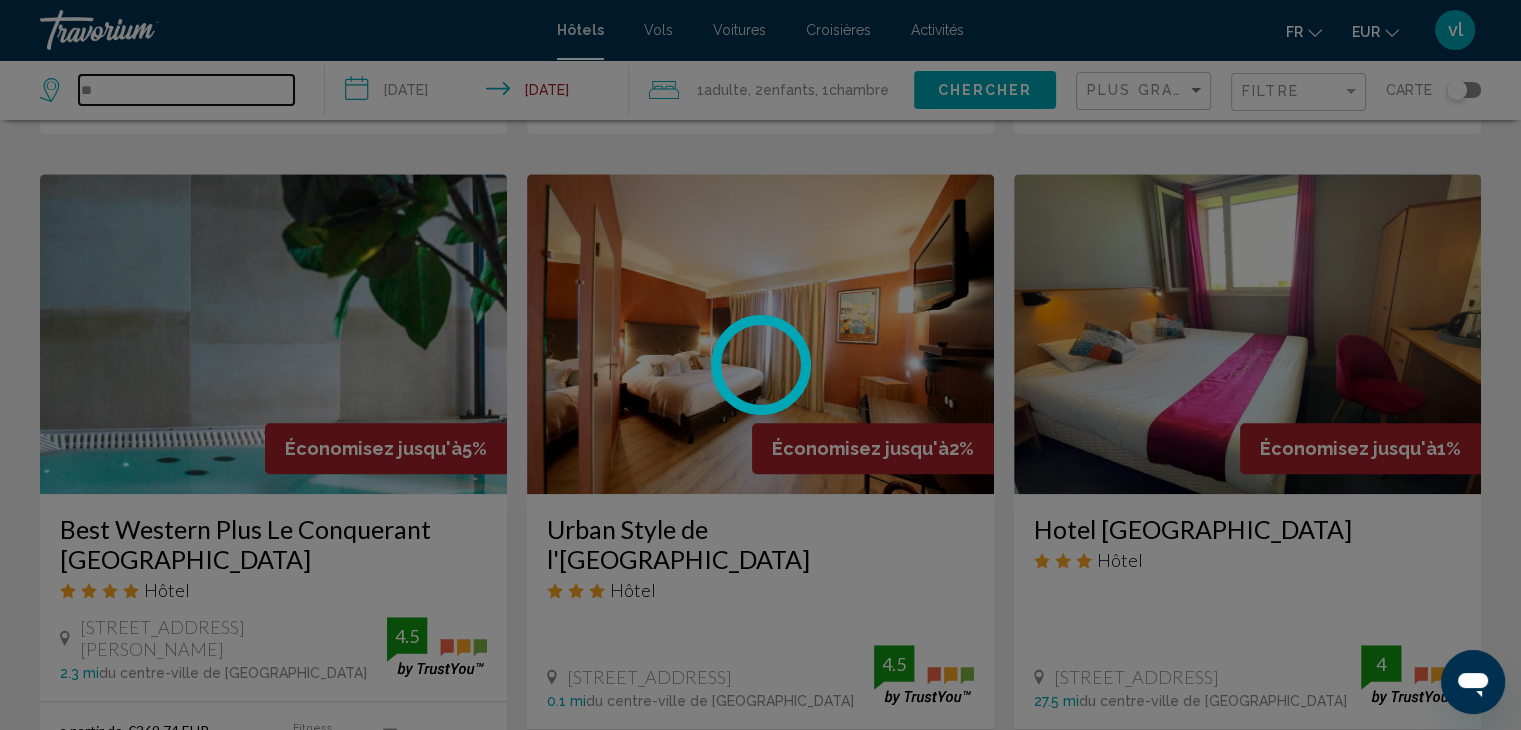 type on "*" 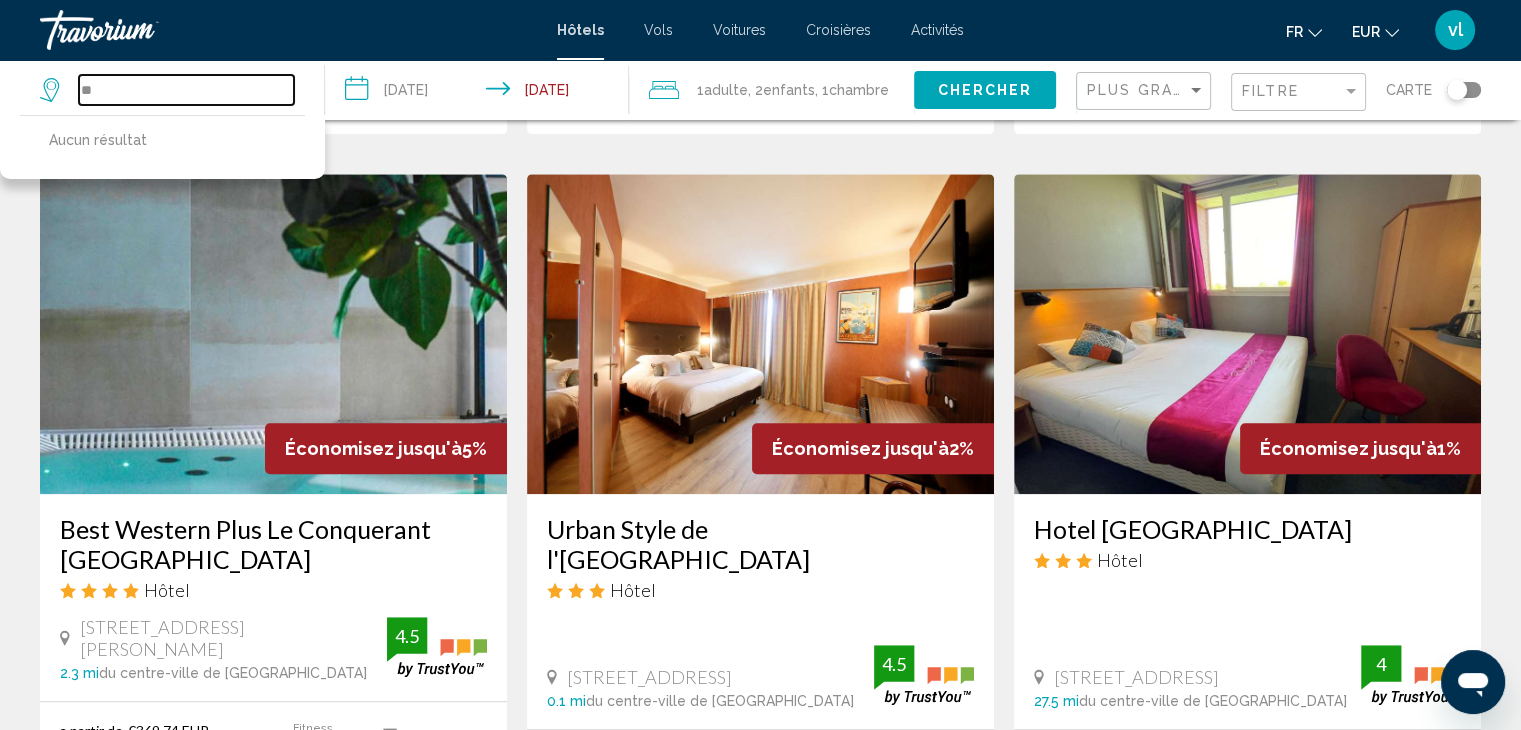 type on "*" 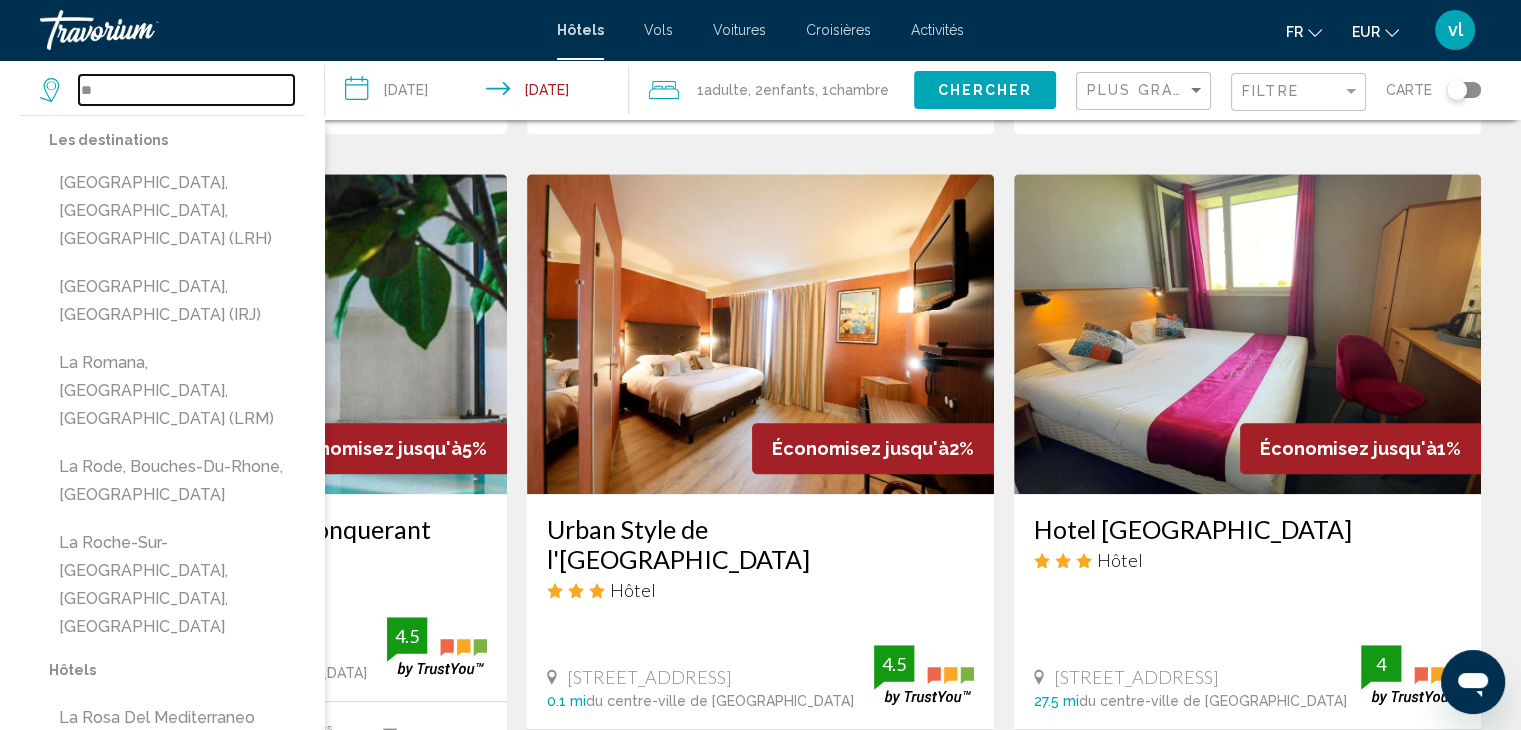 type on "*" 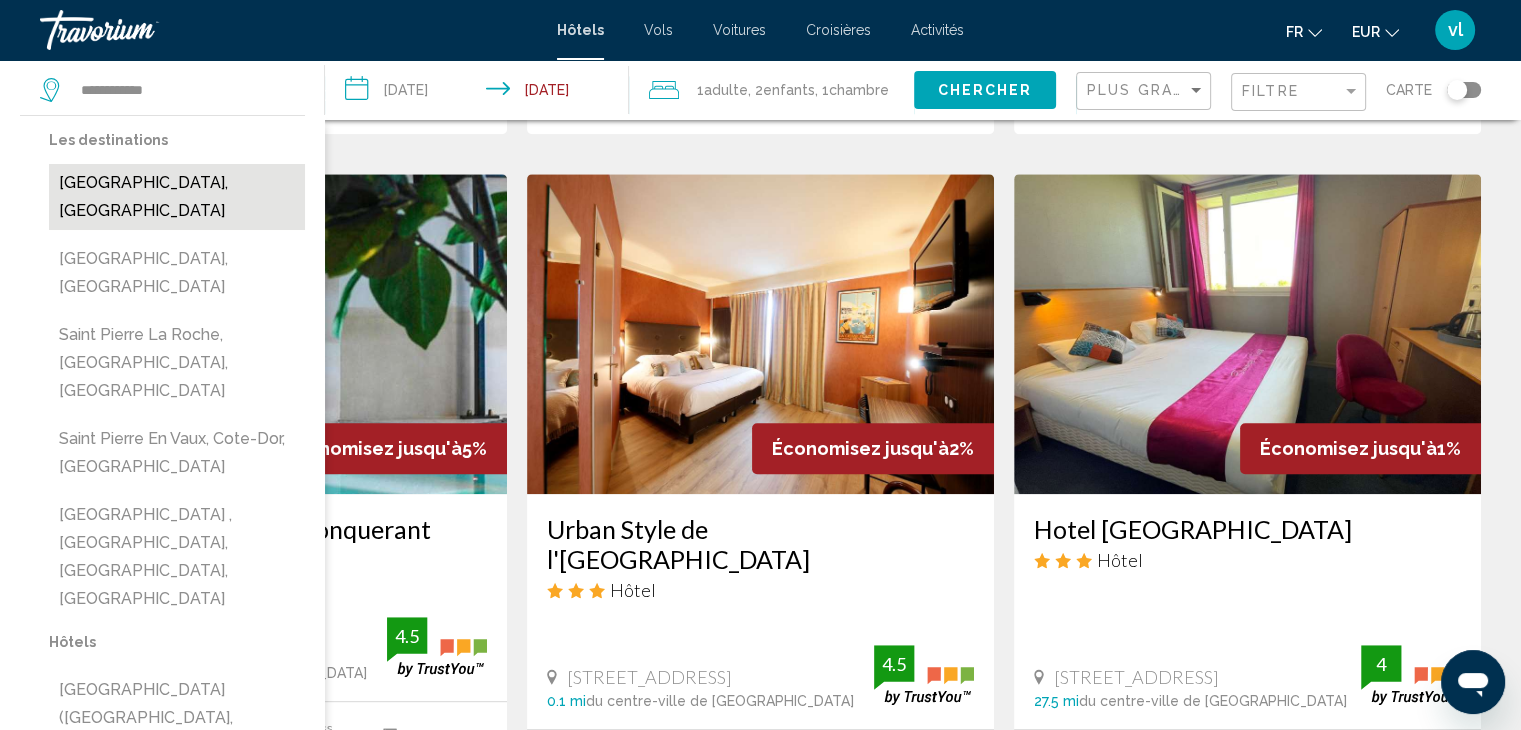 click on "[GEOGRAPHIC_DATA], [GEOGRAPHIC_DATA]" at bounding box center [177, 197] 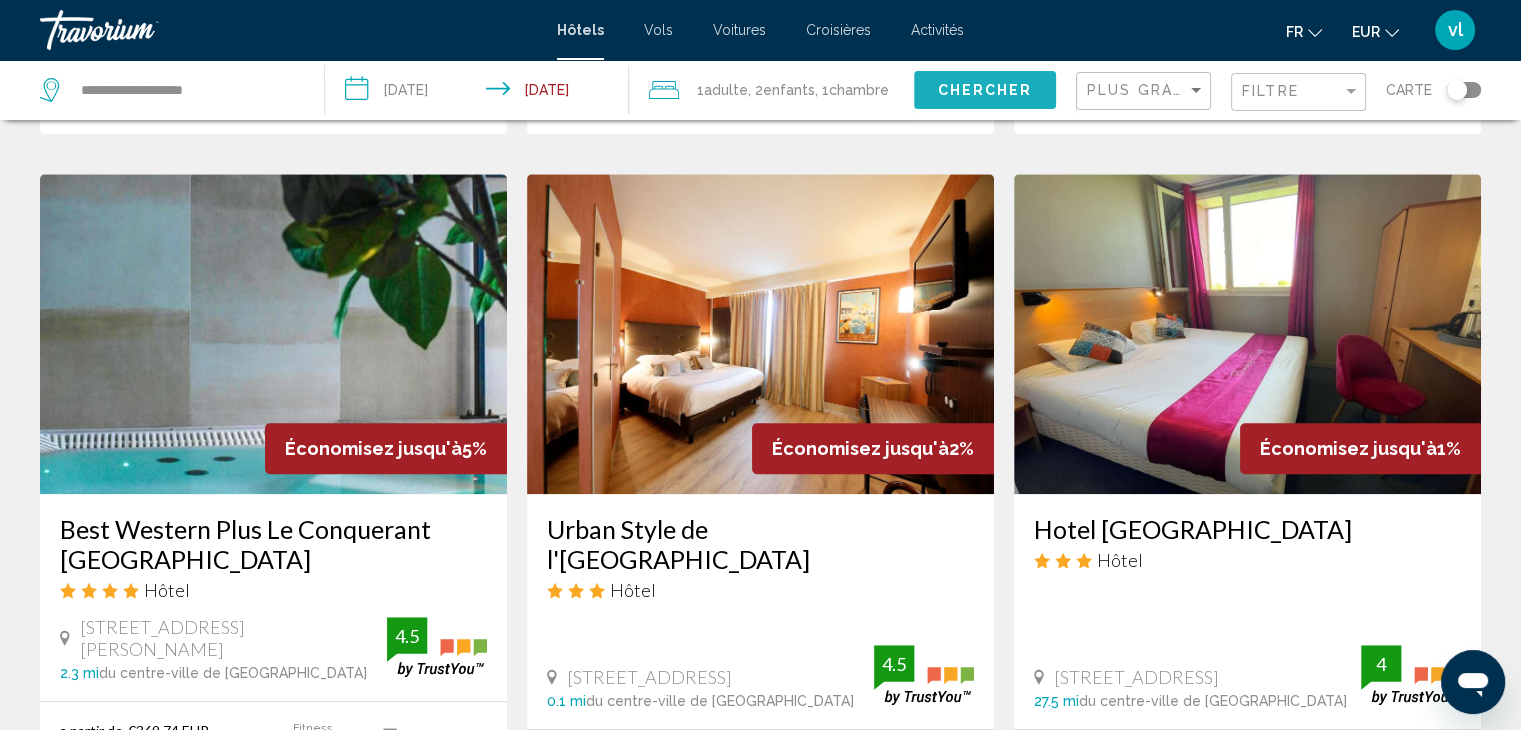 click on "Chercher" 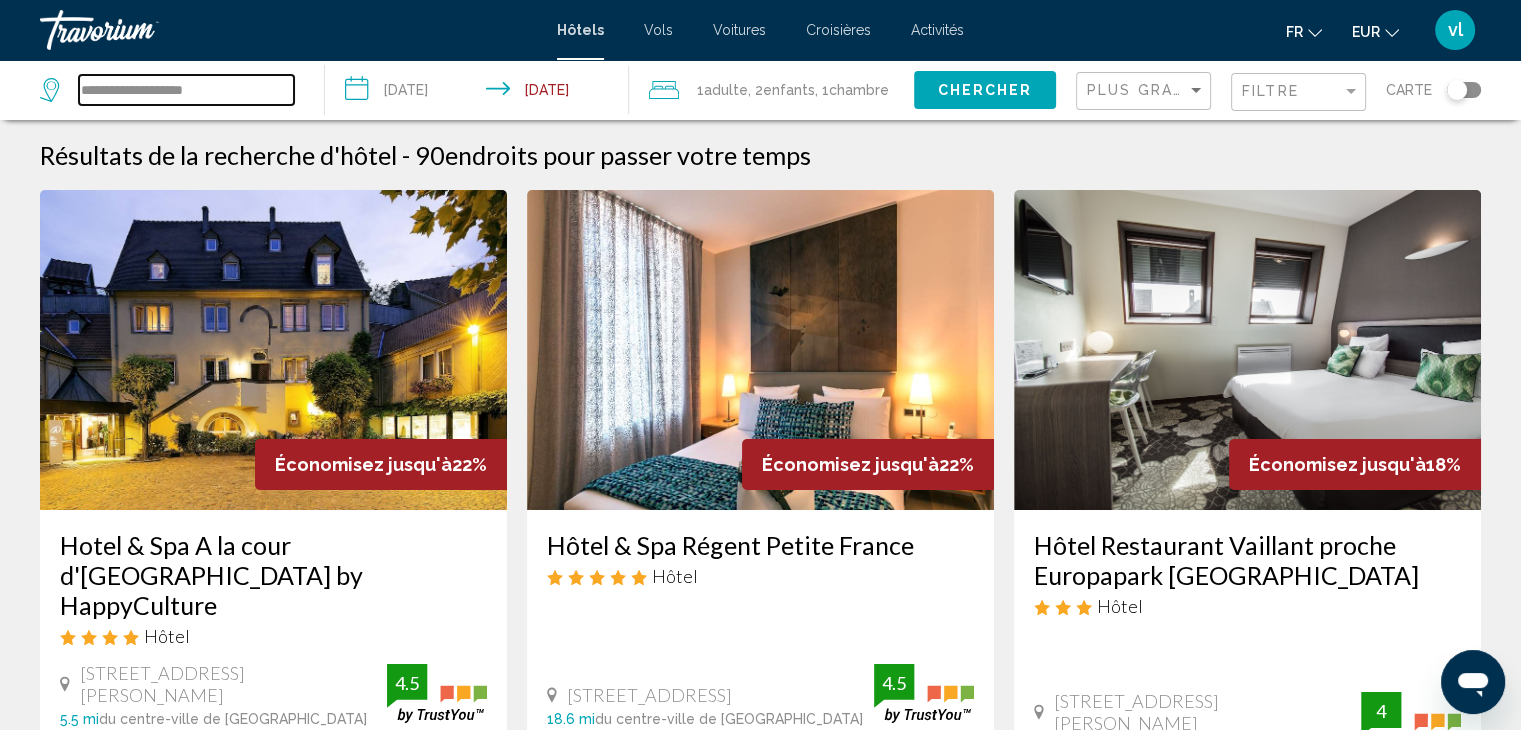 click on "**********" at bounding box center [186, 90] 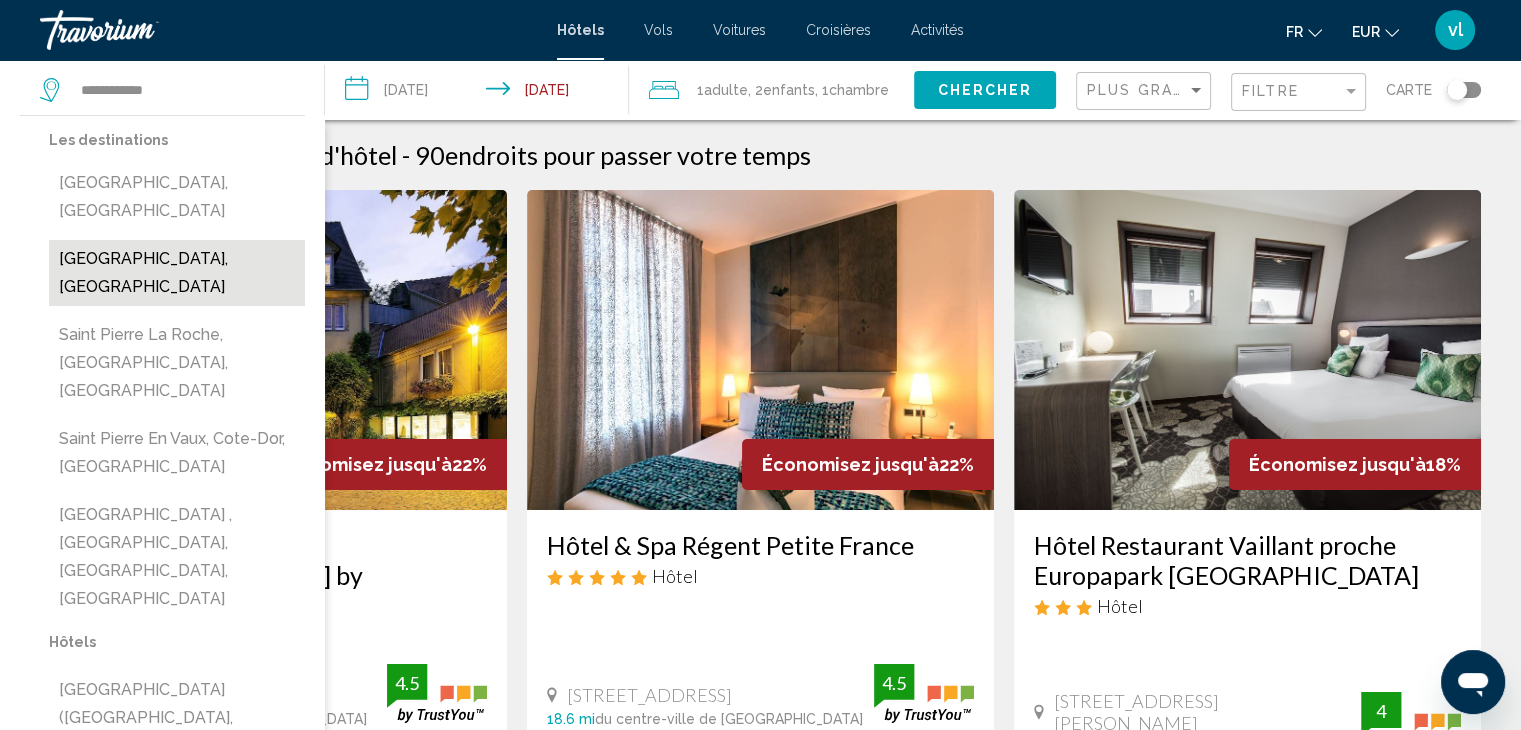 click on "[GEOGRAPHIC_DATA], [GEOGRAPHIC_DATA]" at bounding box center [177, 273] 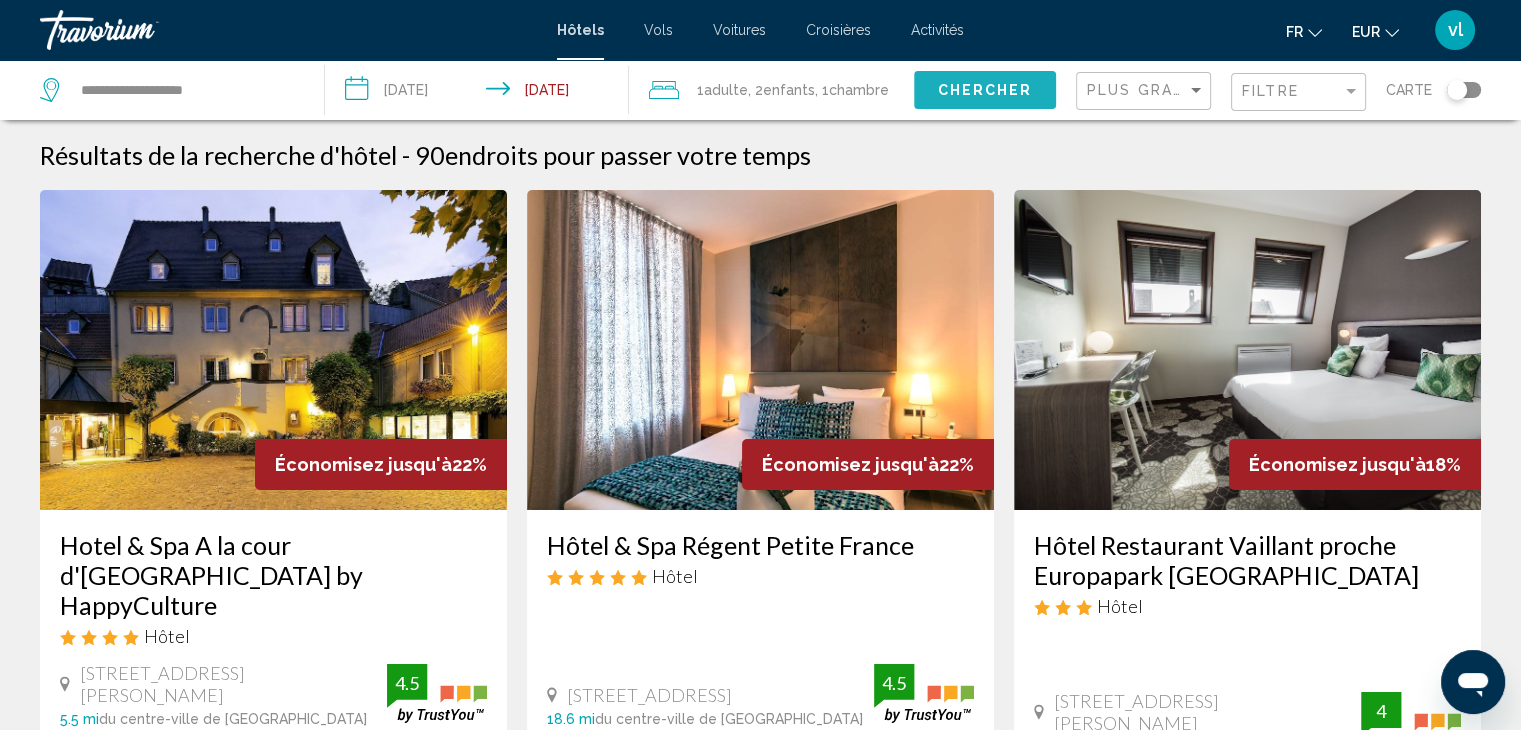 click on "Chercher" 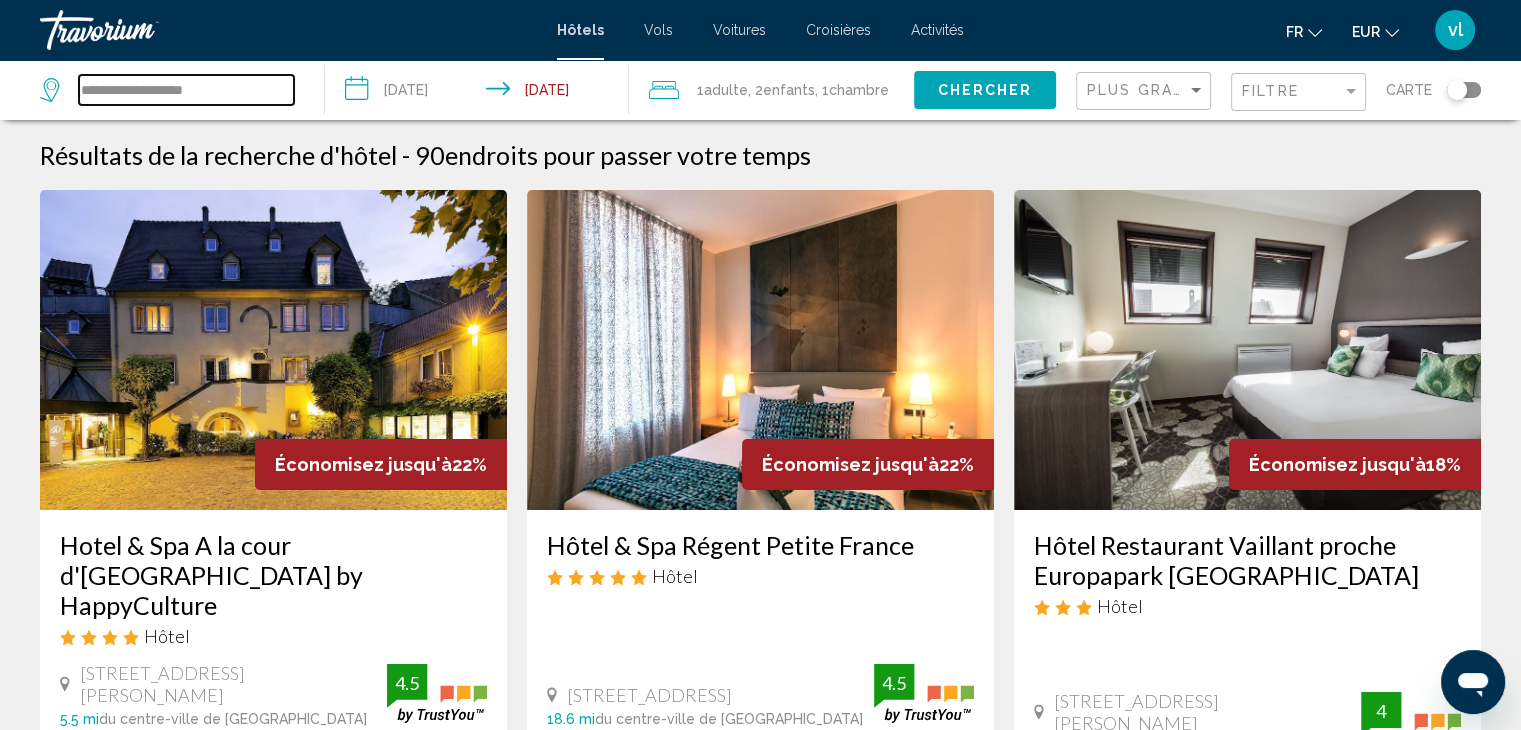 click on "**********" at bounding box center (186, 90) 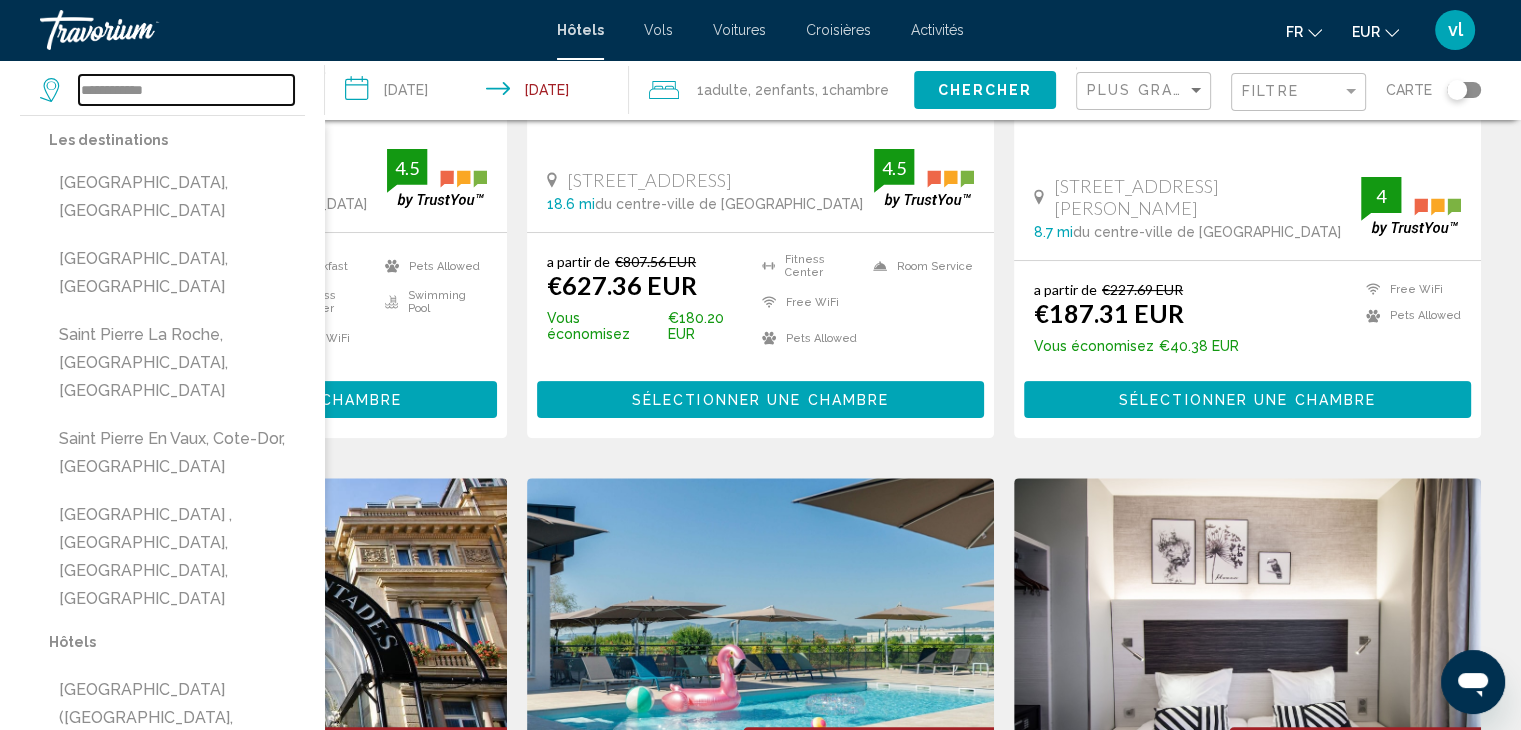 scroll, scrollTop: 503, scrollLeft: 0, axis: vertical 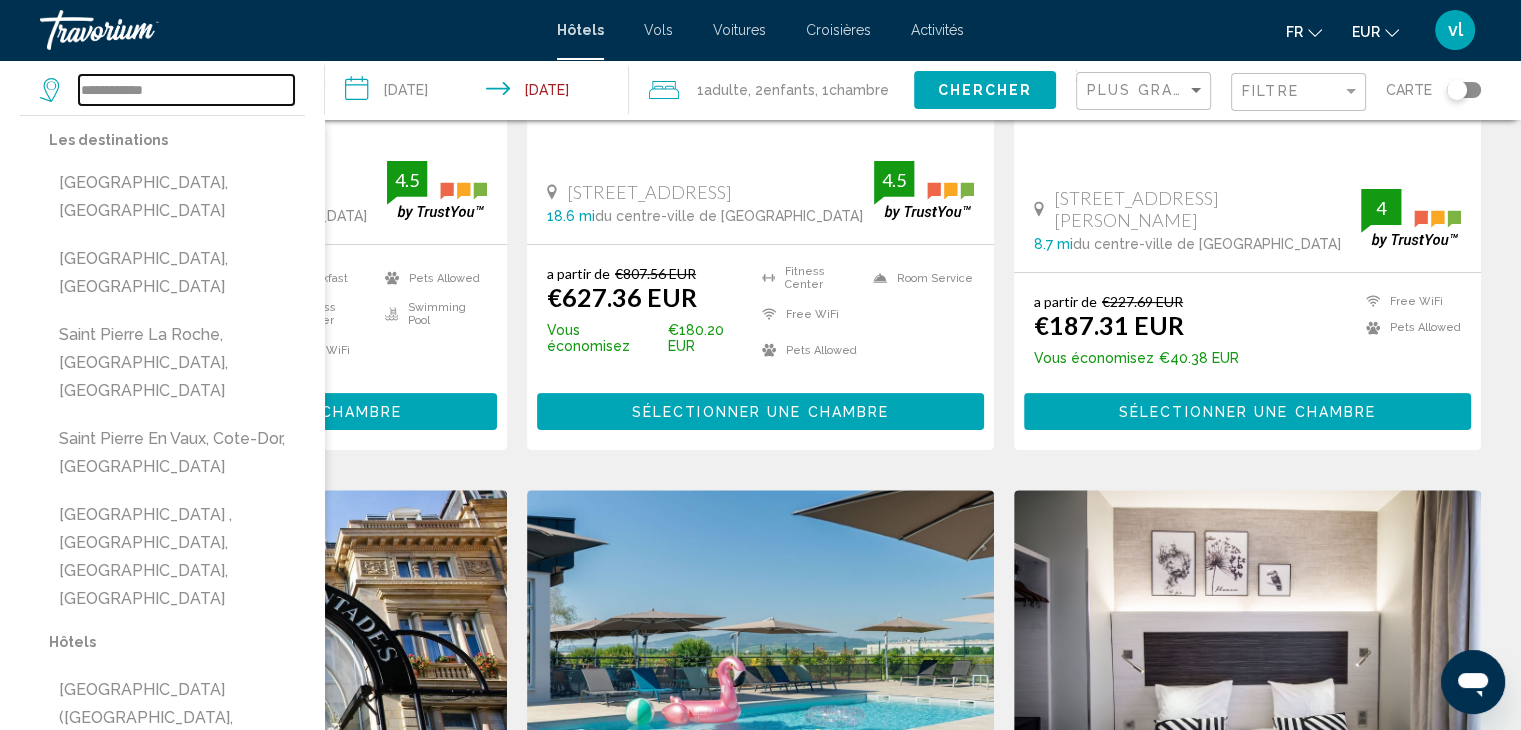type on "**********" 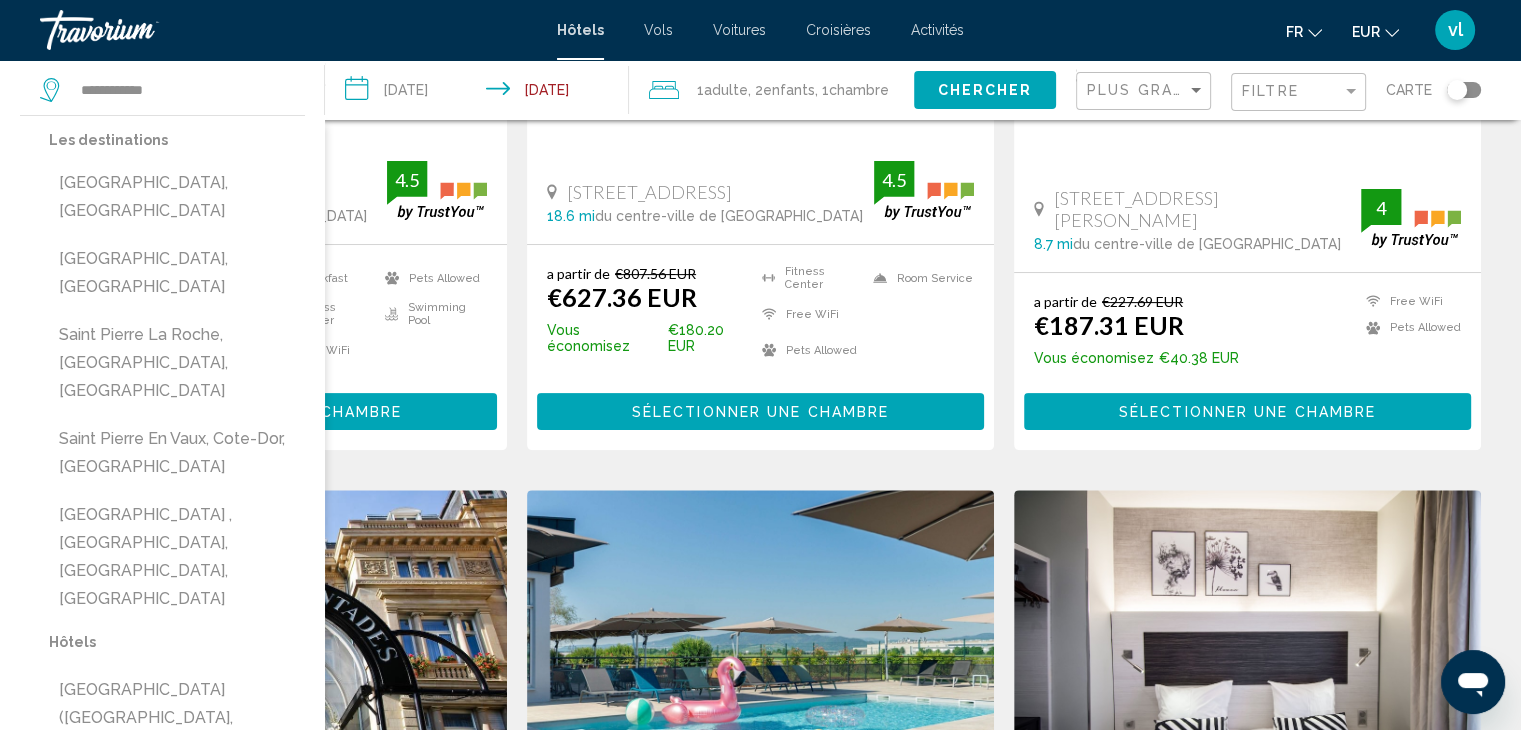 type 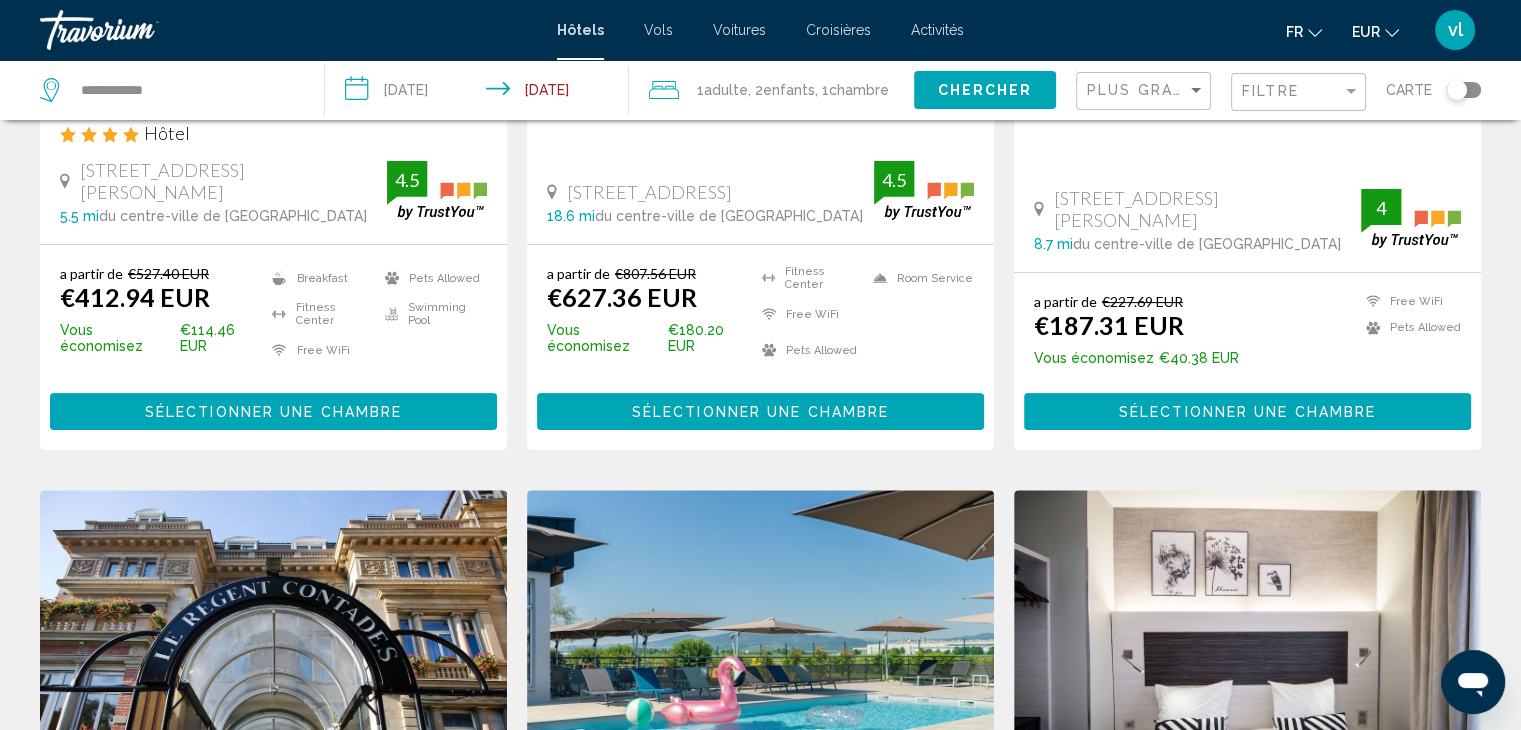 type 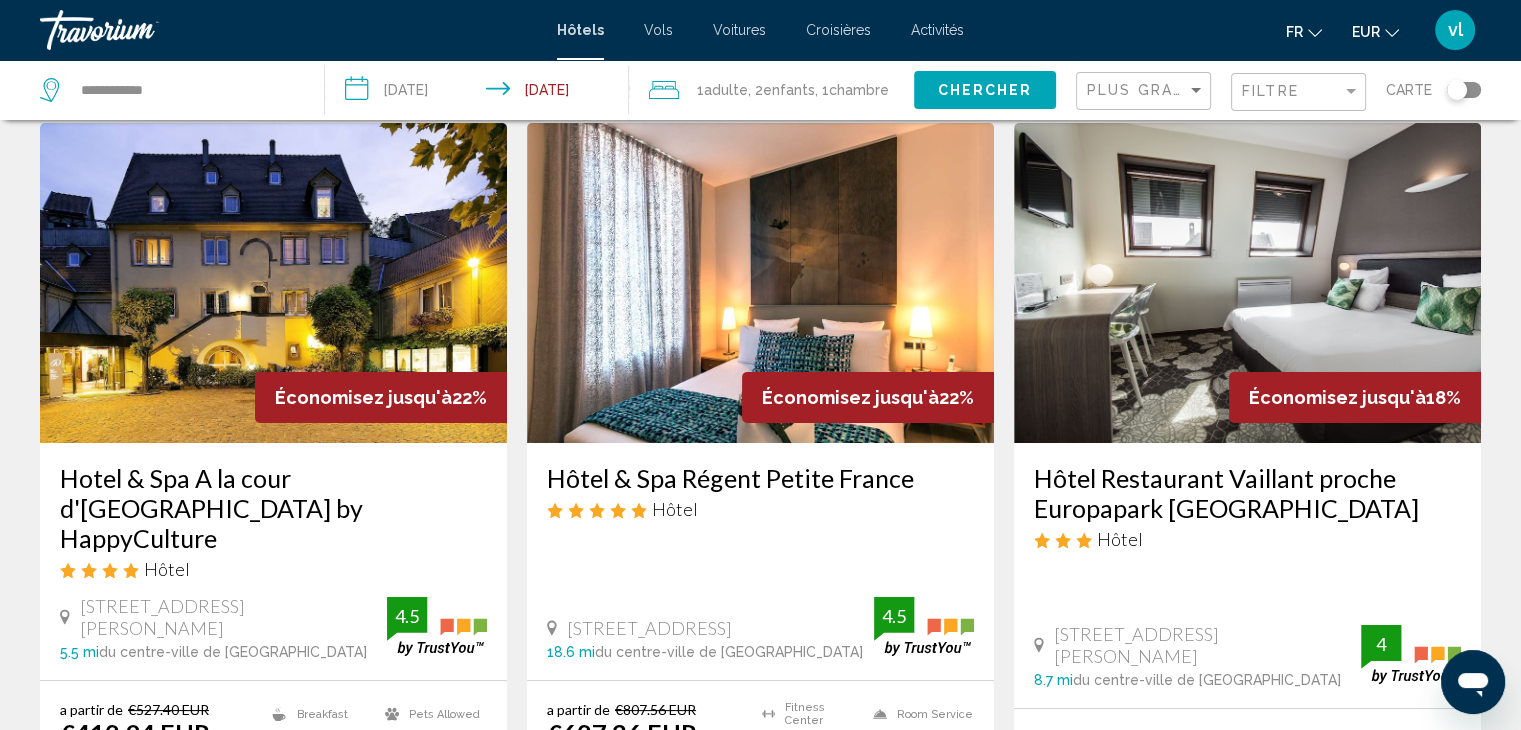 scroll, scrollTop: 0, scrollLeft: 0, axis: both 